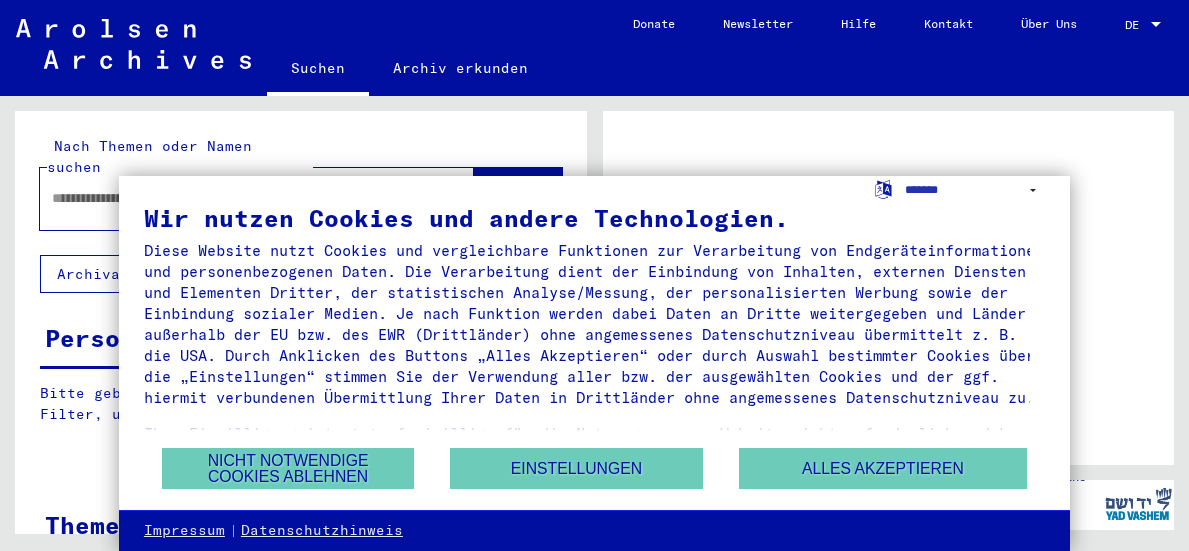 scroll, scrollTop: 0, scrollLeft: 0, axis: both 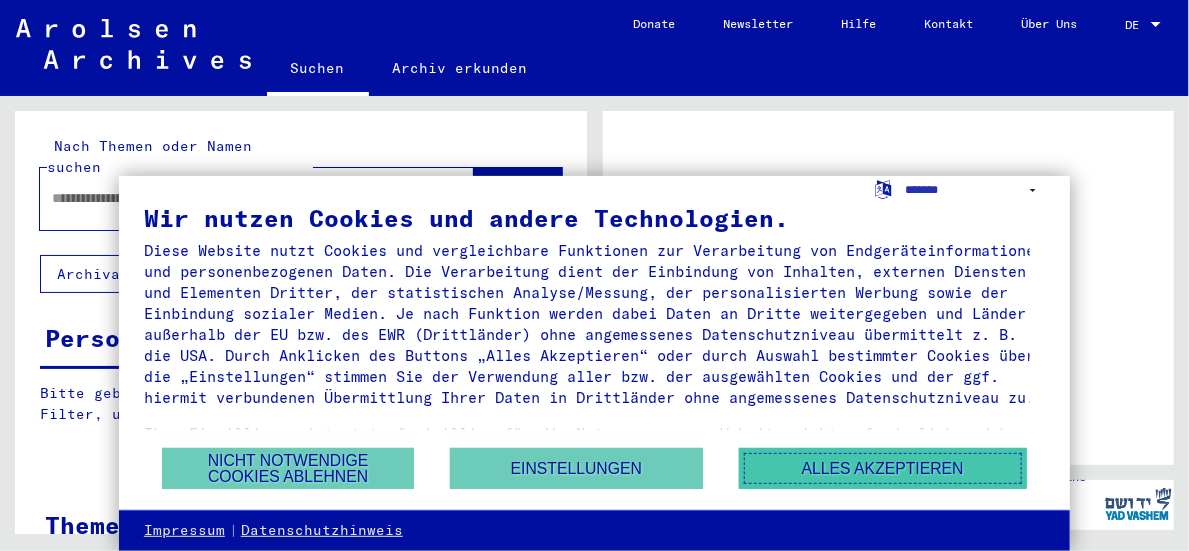 drag, startPoint x: 799, startPoint y: 462, endPoint x: 751, endPoint y: 479, distance: 50.92151 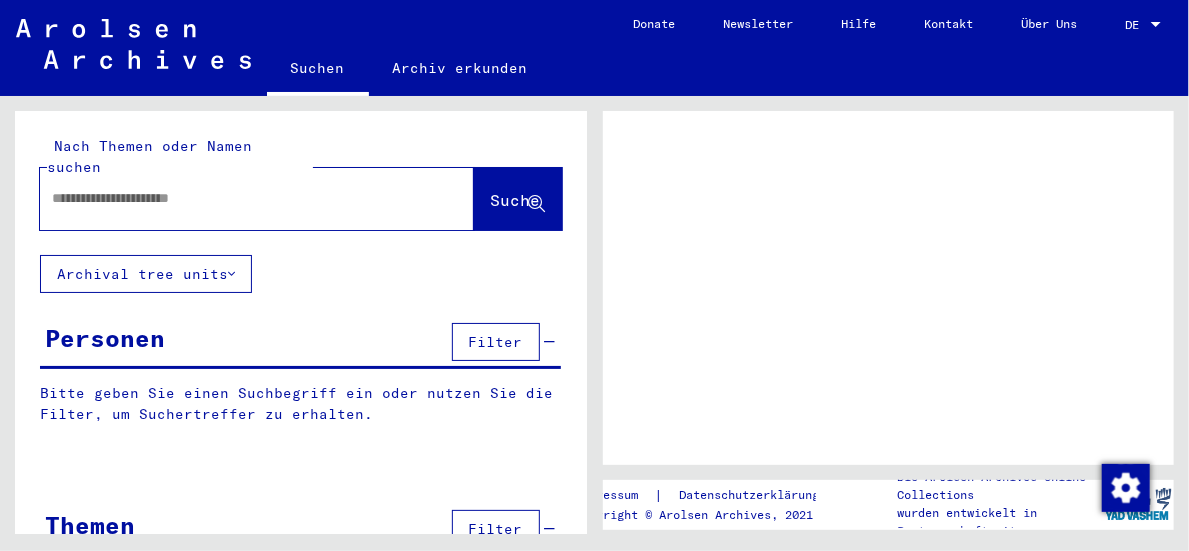 click at bounding box center (239, 198) 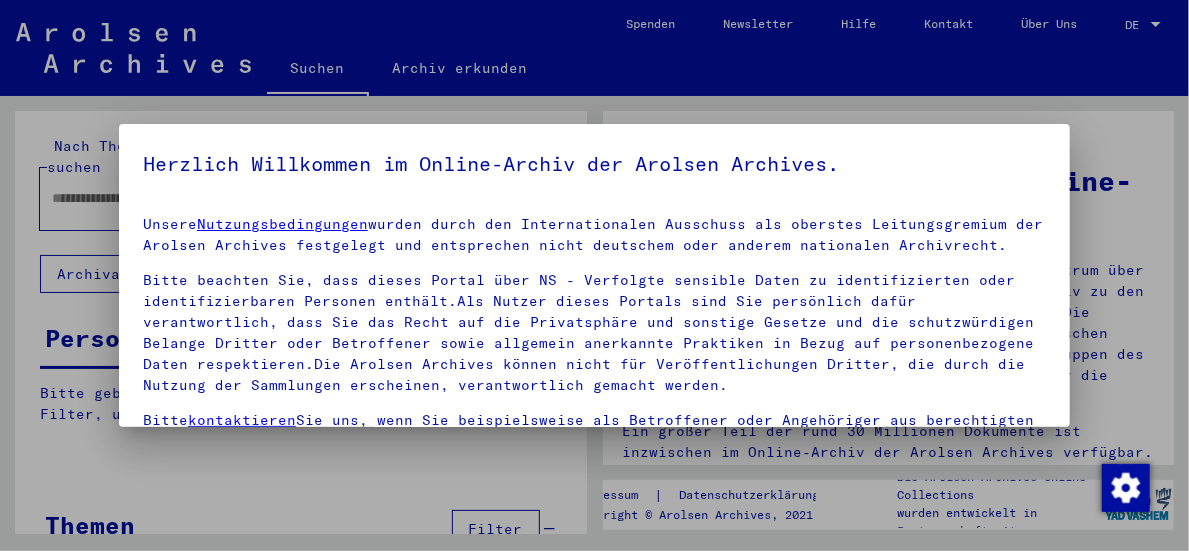 scroll, scrollTop: 186, scrollLeft: 0, axis: vertical 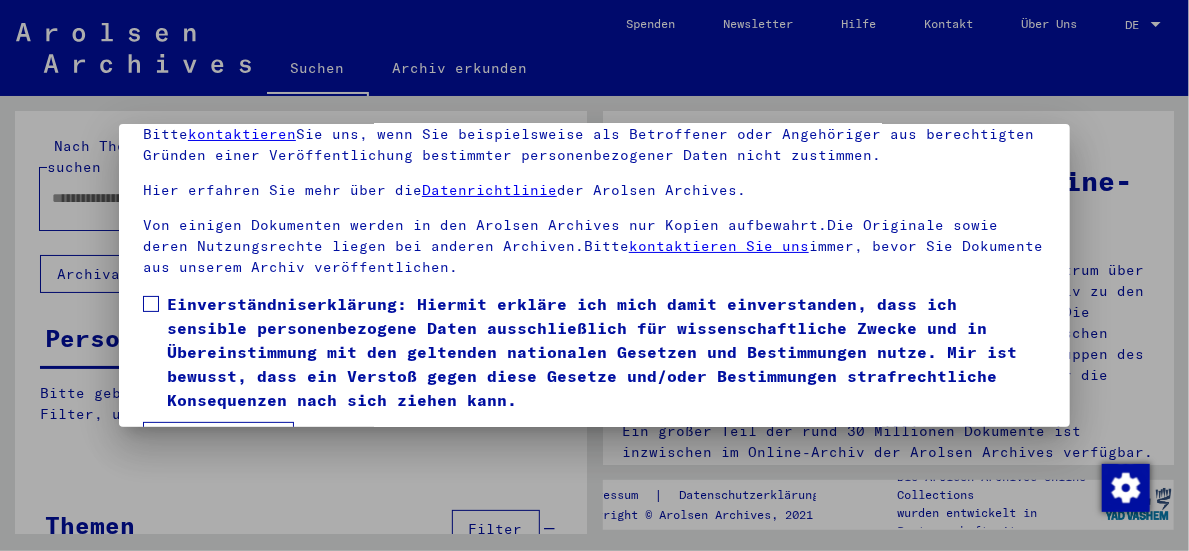 click at bounding box center (151, 304) 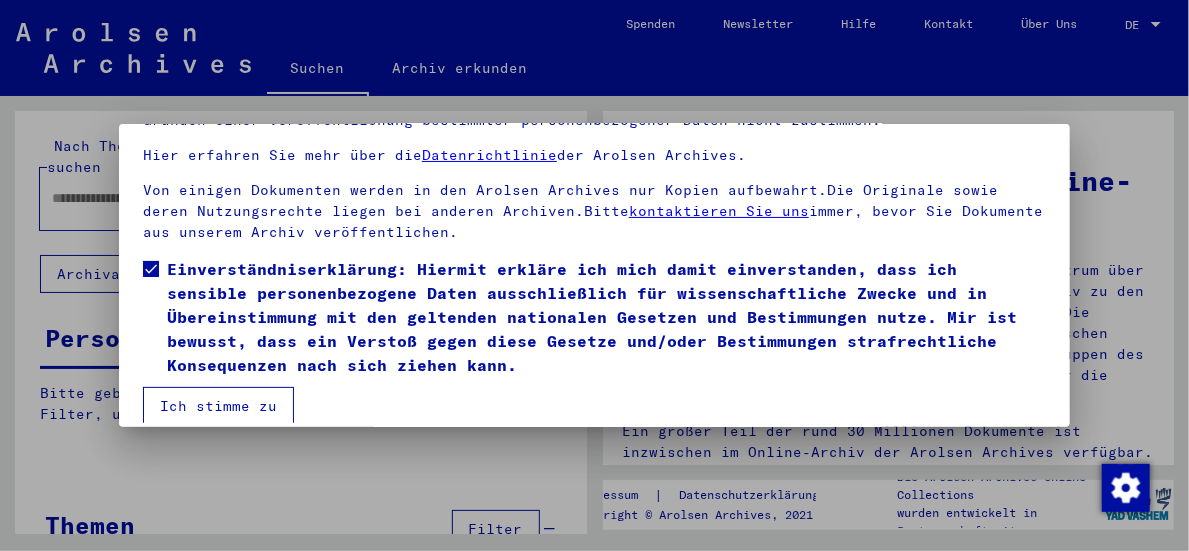 scroll, scrollTop: 155, scrollLeft: 0, axis: vertical 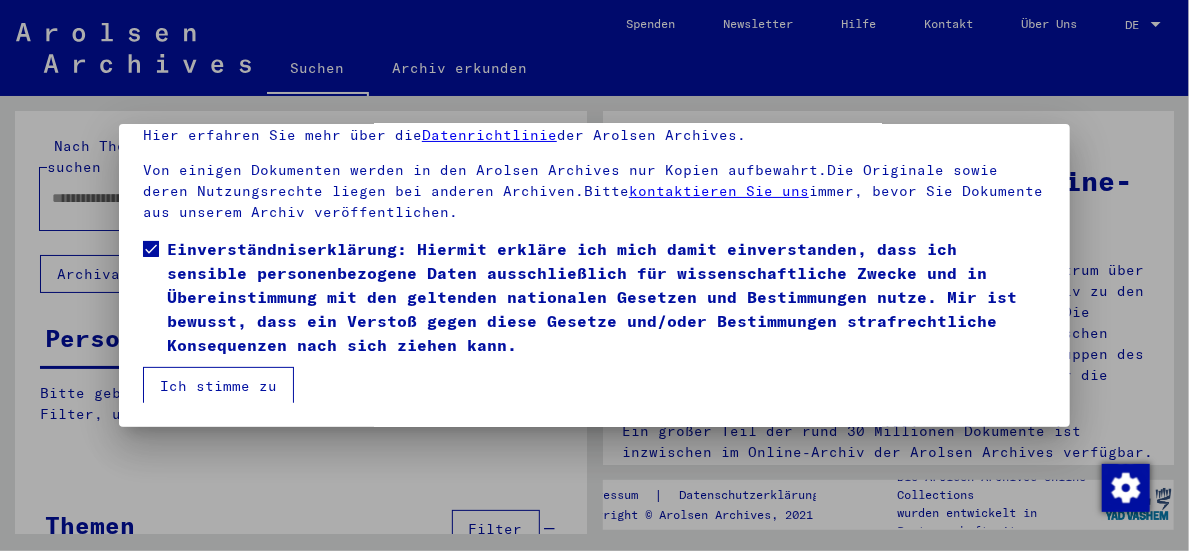 click on "Ich stimme zu" at bounding box center (218, 386) 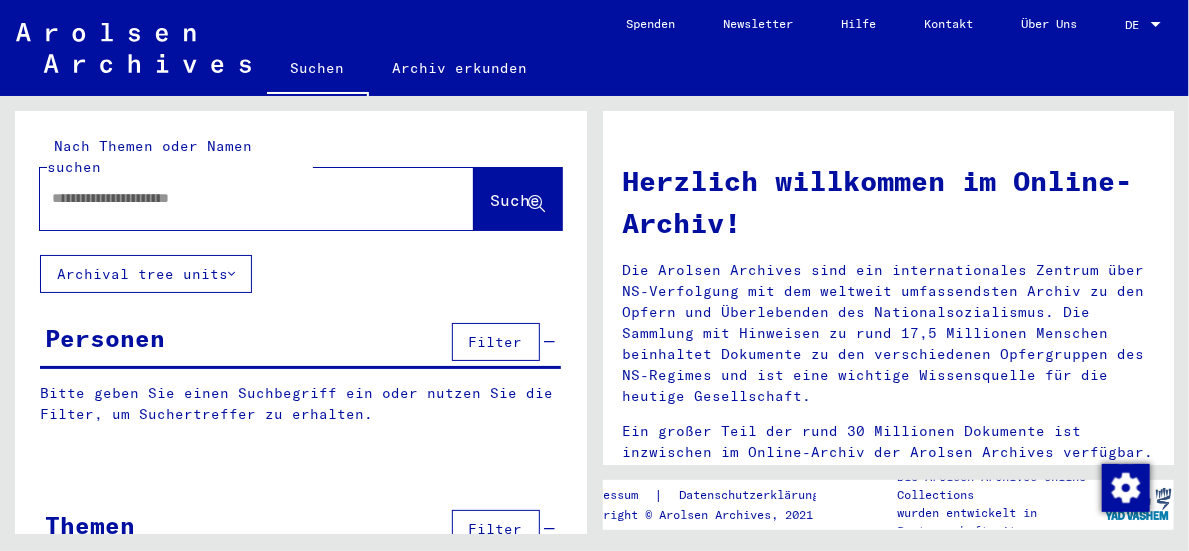 click at bounding box center (233, 198) 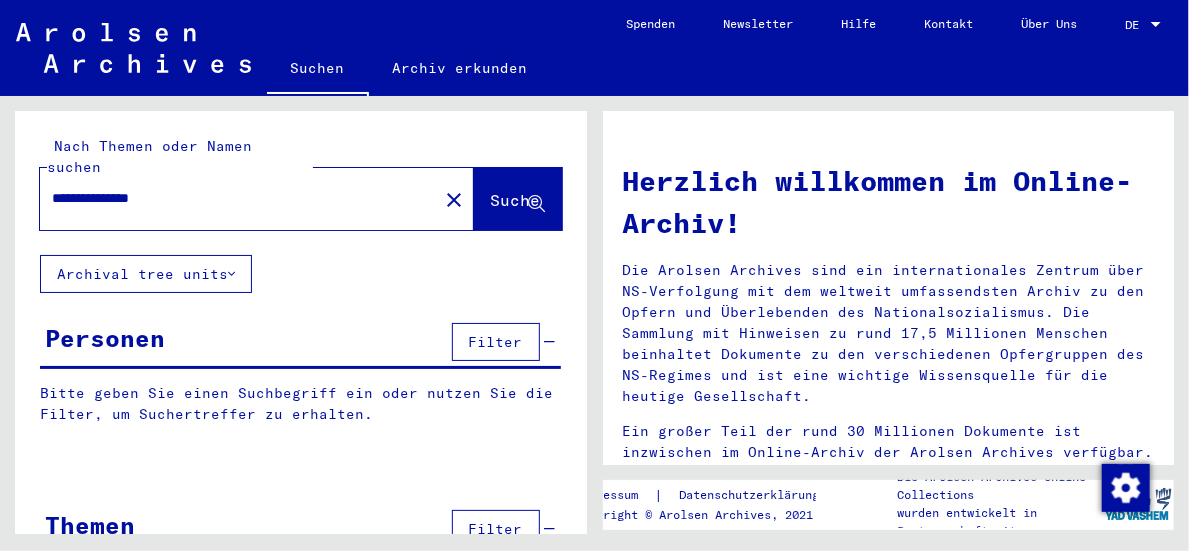 type on "**********" 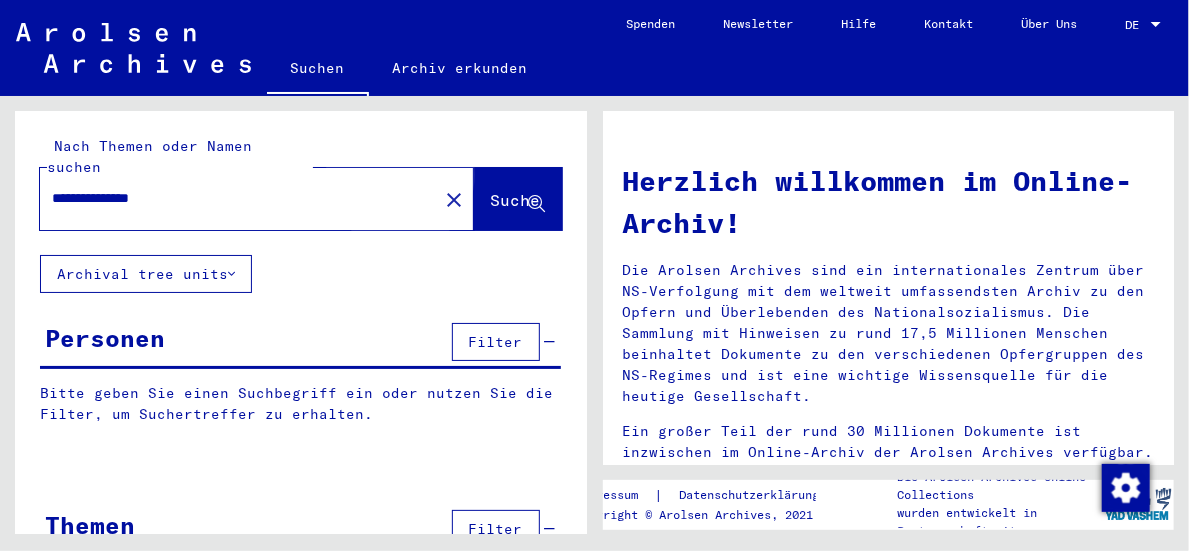 click on "Suche" 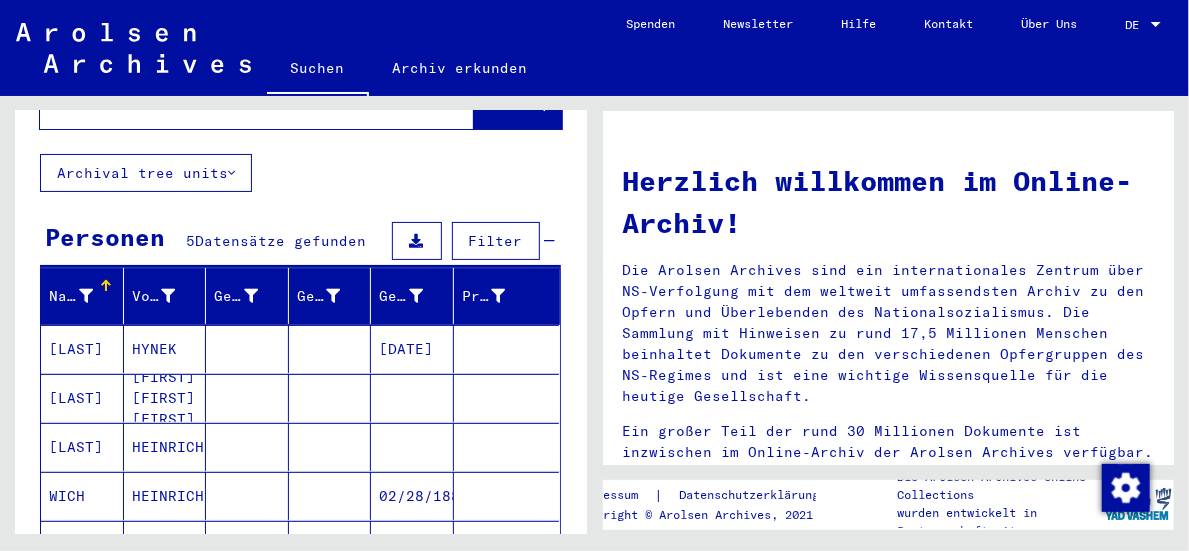 scroll, scrollTop: 200, scrollLeft: 0, axis: vertical 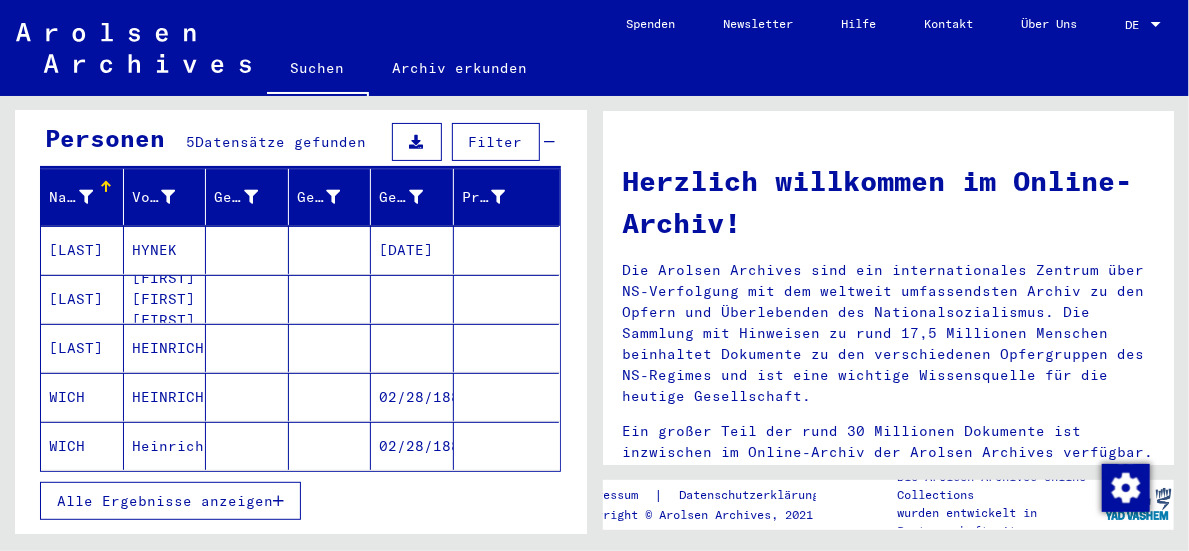 click on "HEINRICH" at bounding box center (165, 397) 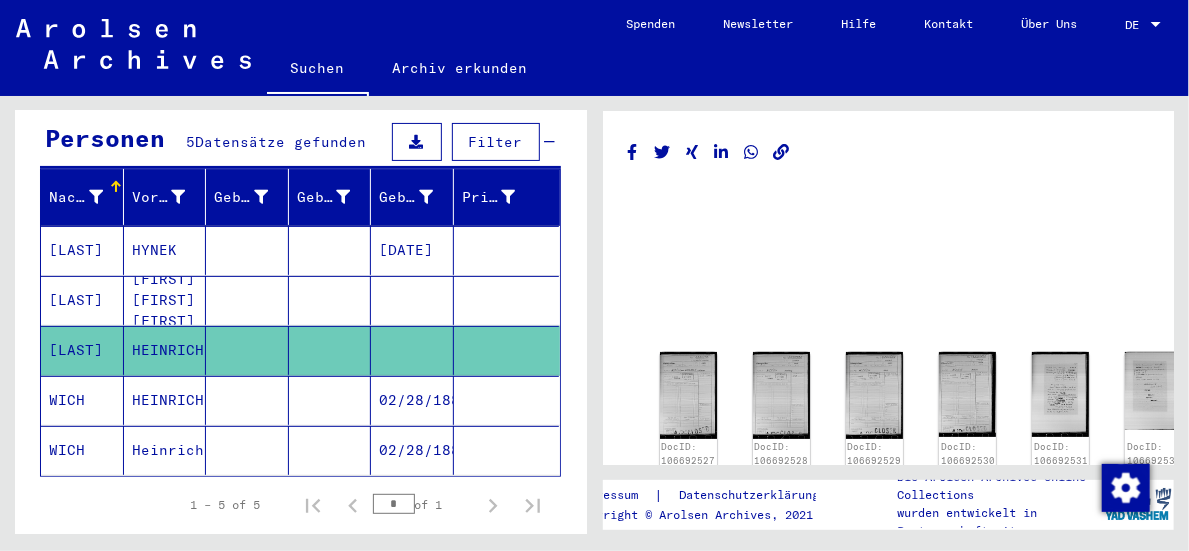 scroll, scrollTop: 0, scrollLeft: 0, axis: both 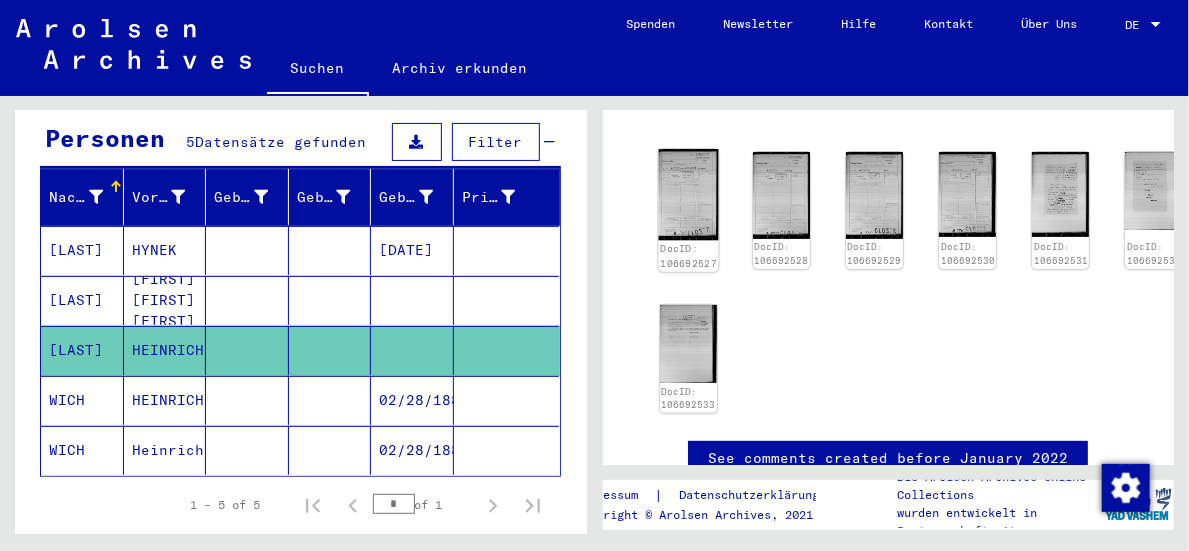 click 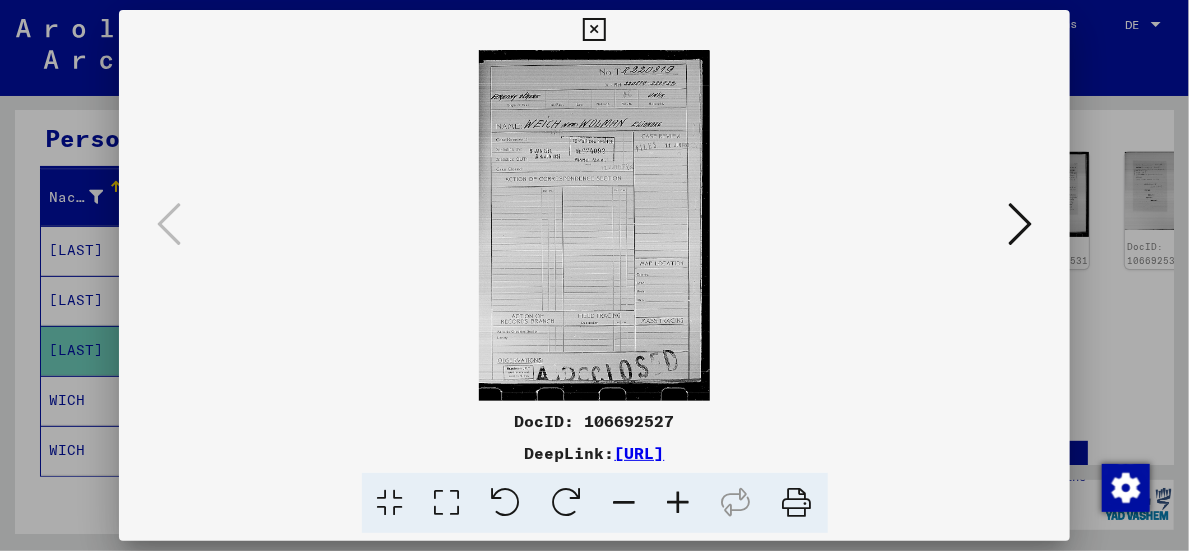 click at bounding box center [1020, 224] 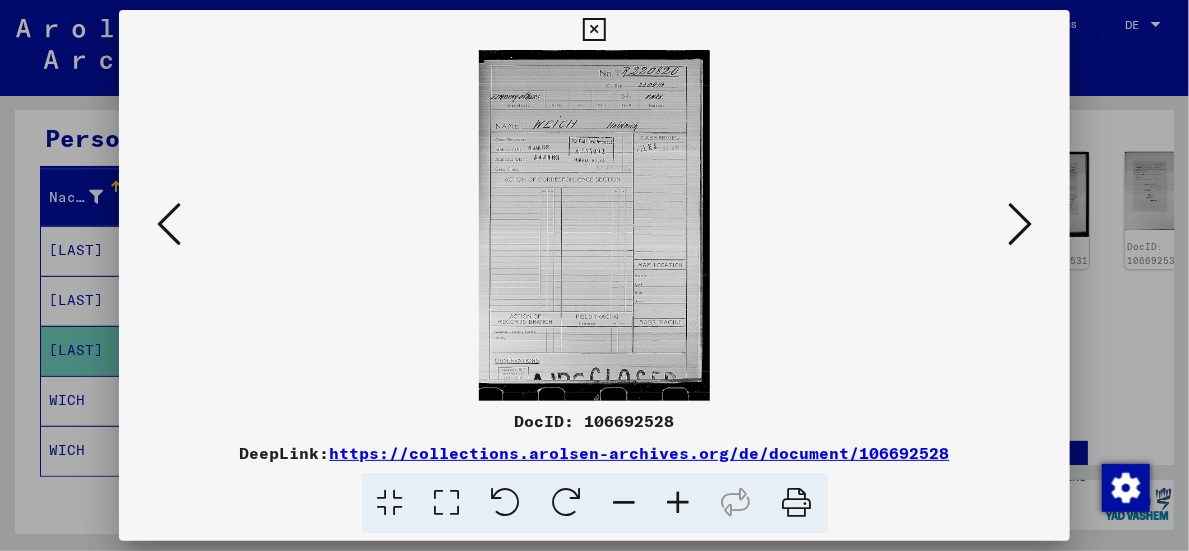 click at bounding box center [594, 225] 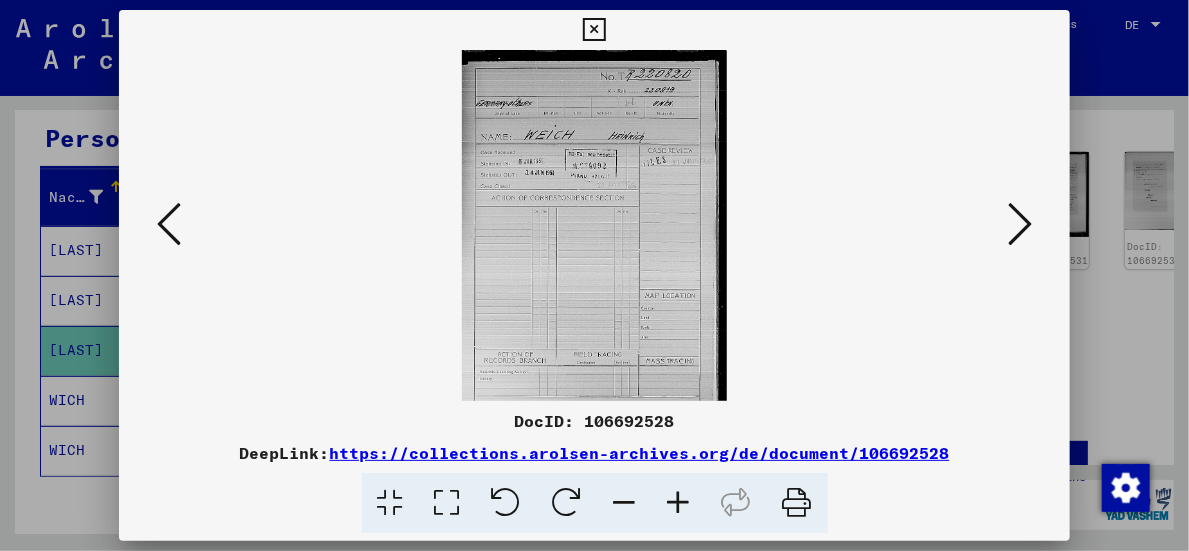 click at bounding box center (679, 503) 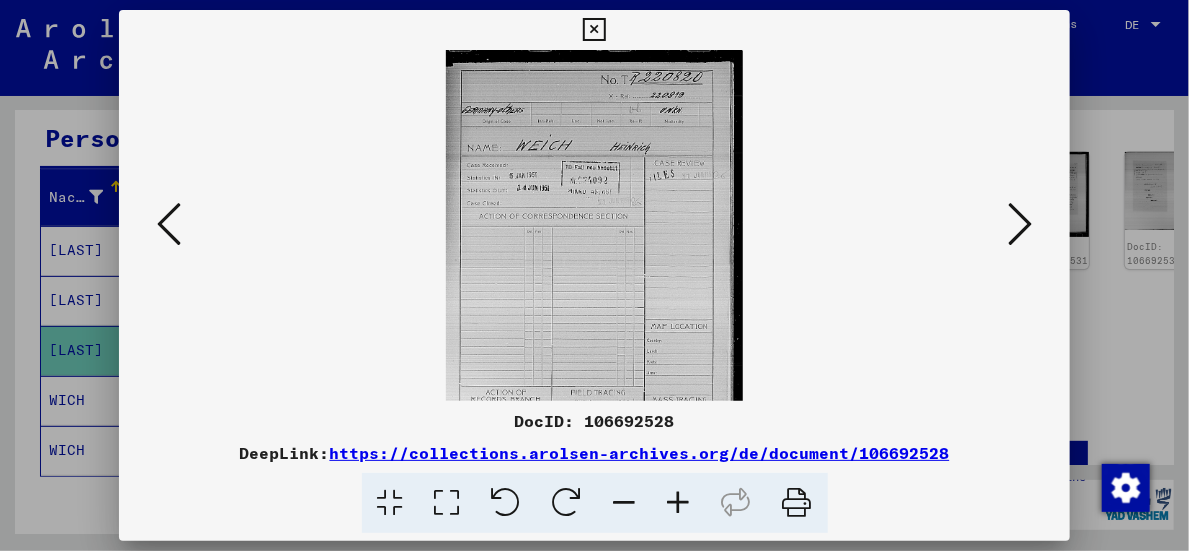 click at bounding box center (679, 503) 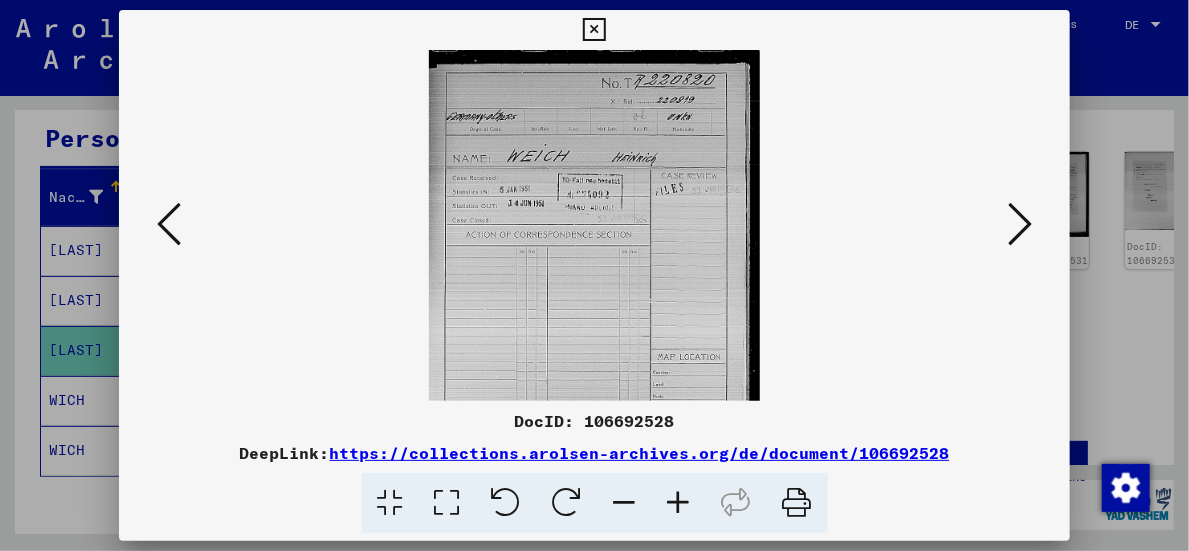 click at bounding box center (679, 503) 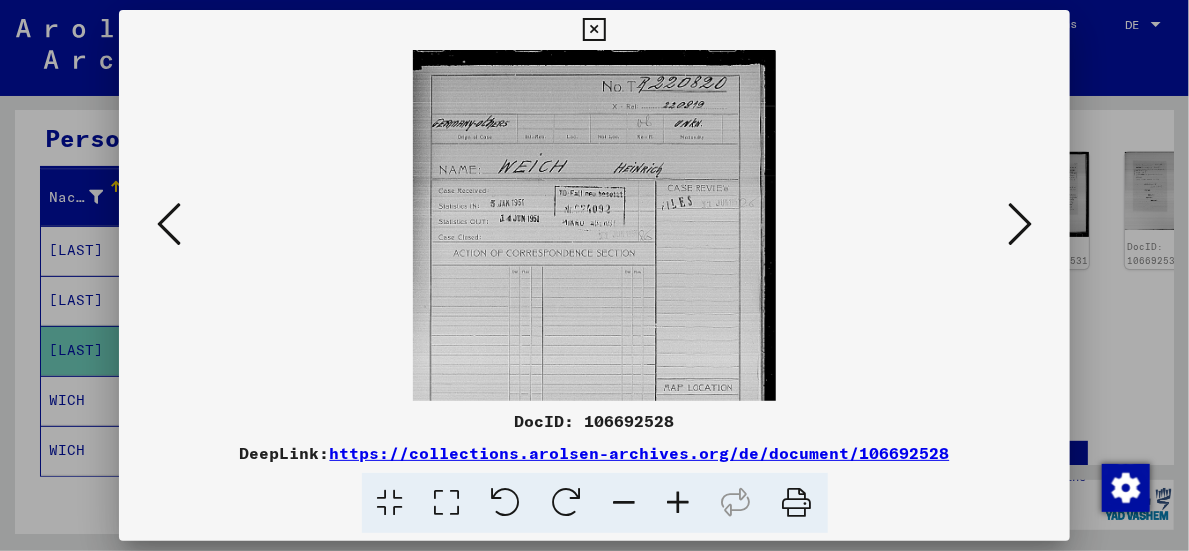click at bounding box center (679, 503) 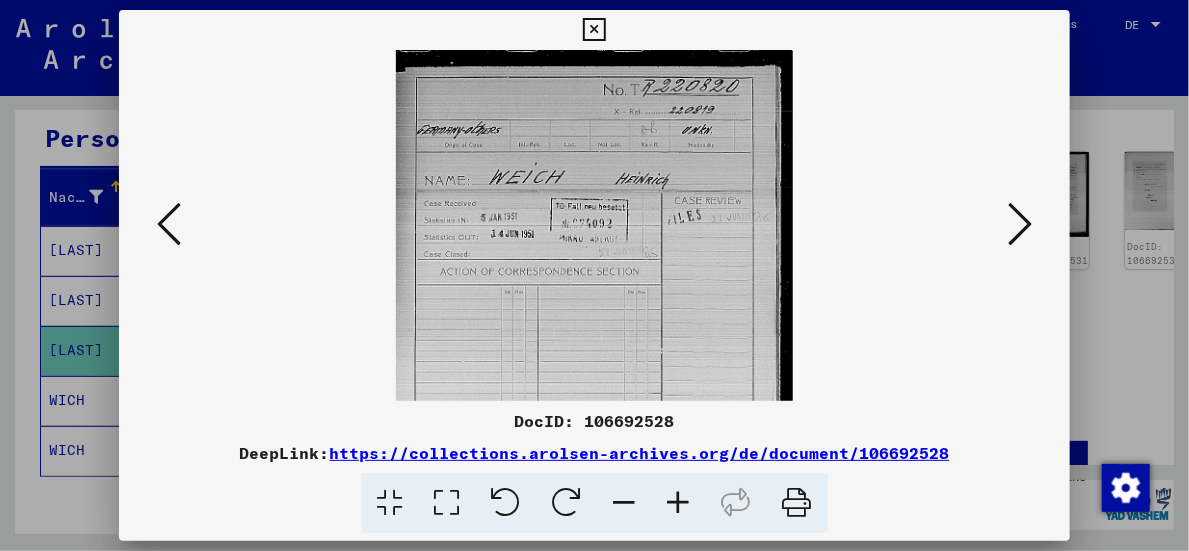 click at bounding box center [169, 225] 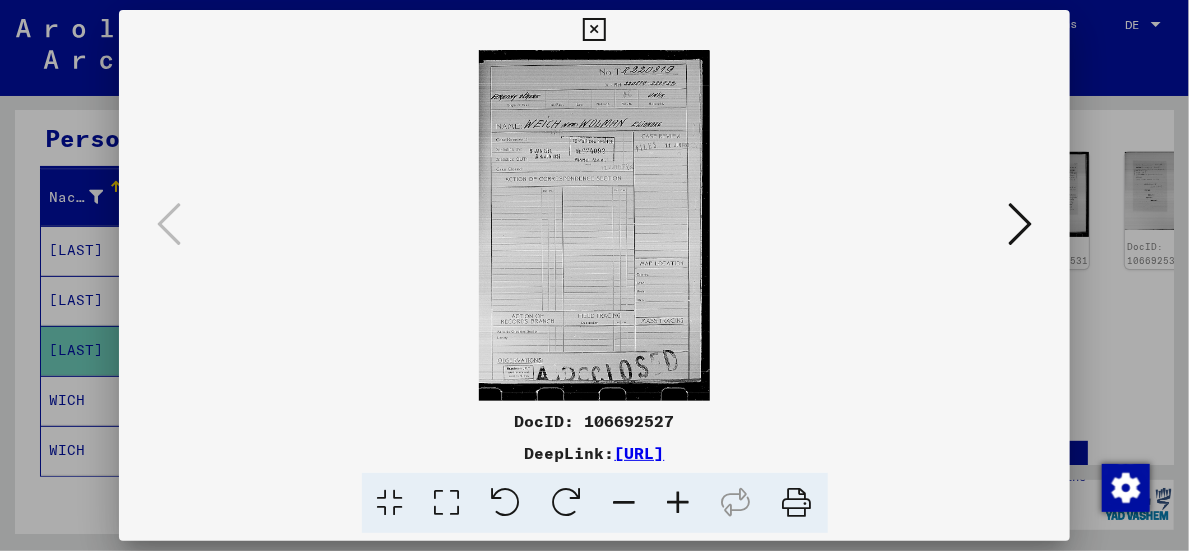 click at bounding box center (679, 503) 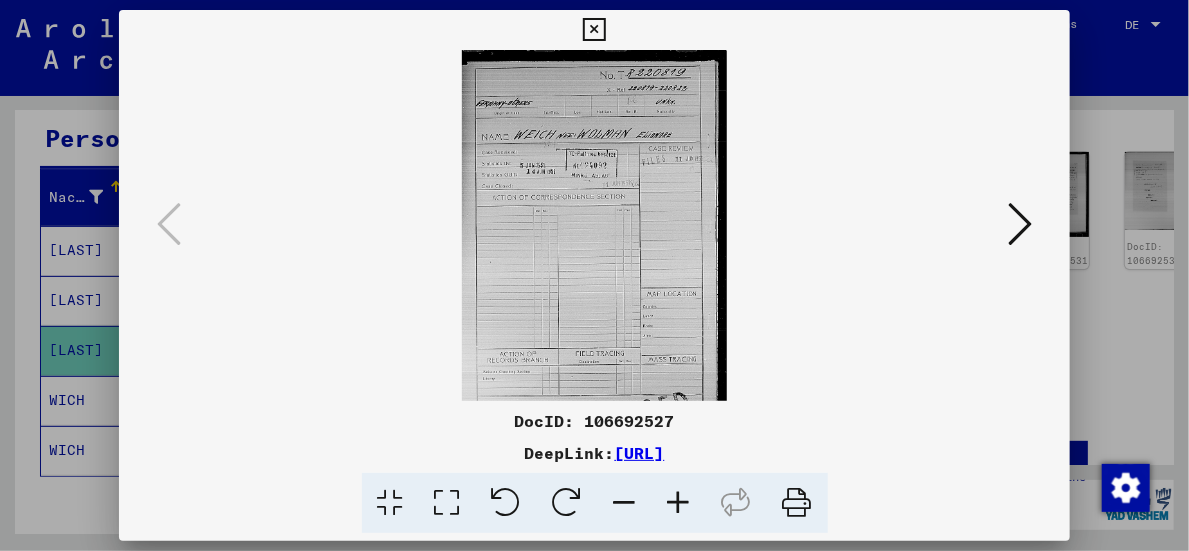click at bounding box center [679, 503] 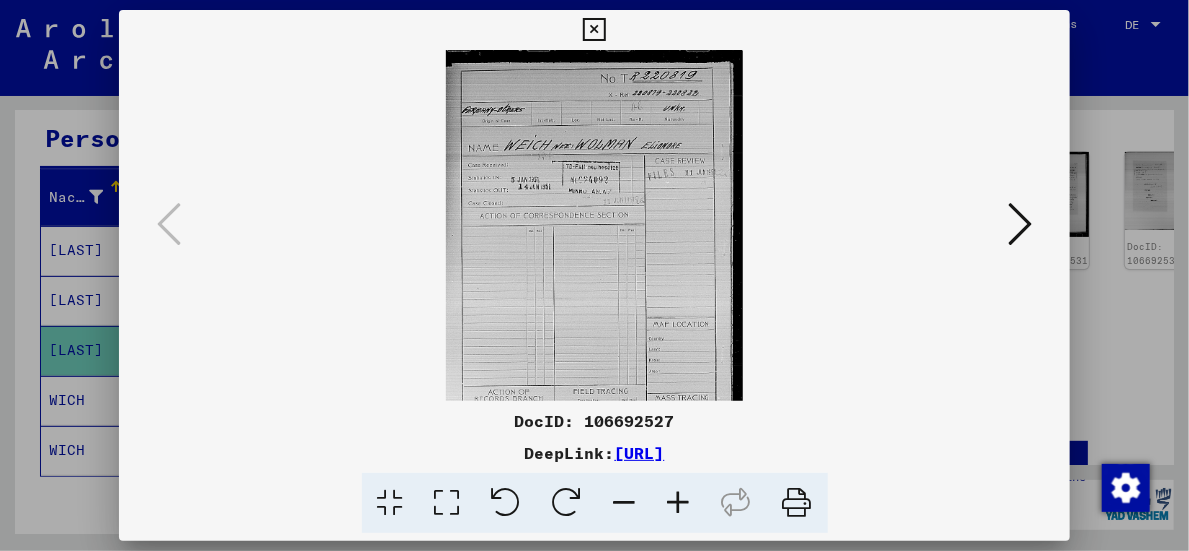 click at bounding box center (679, 503) 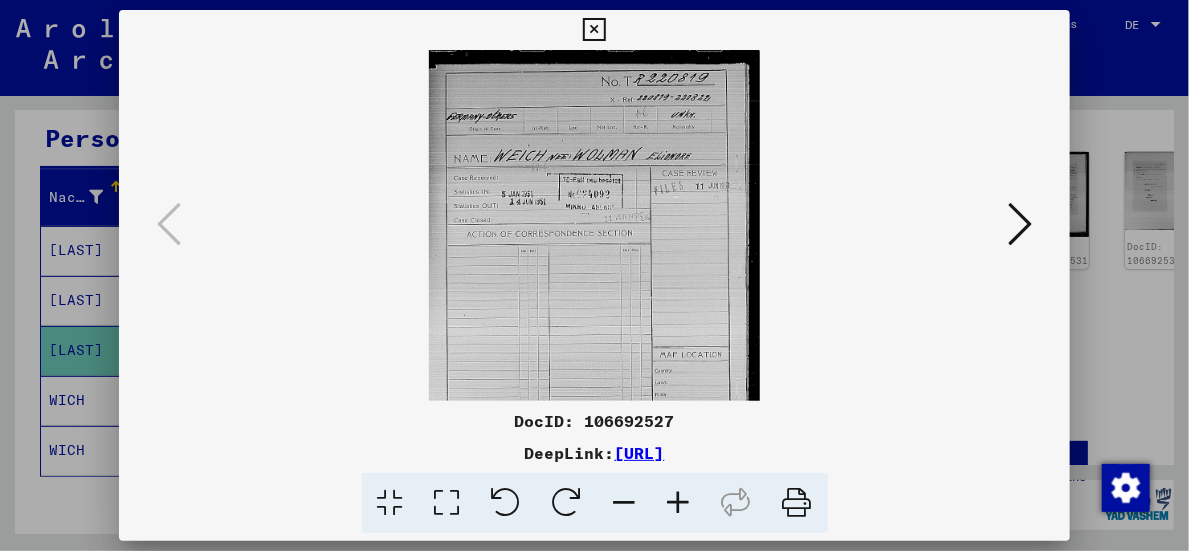 click at bounding box center (1020, 224) 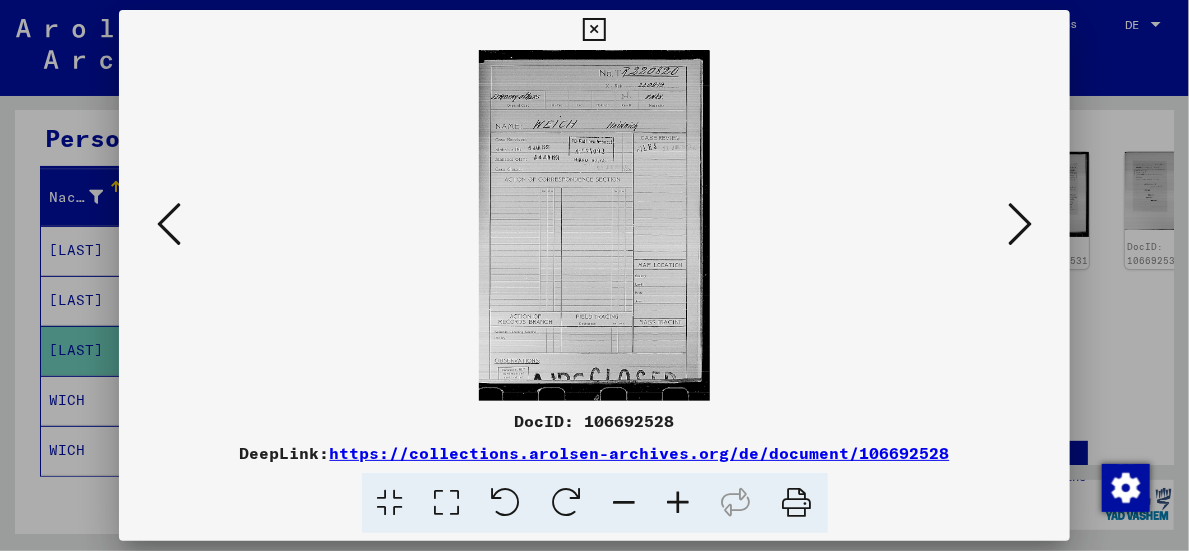 click at bounding box center (679, 503) 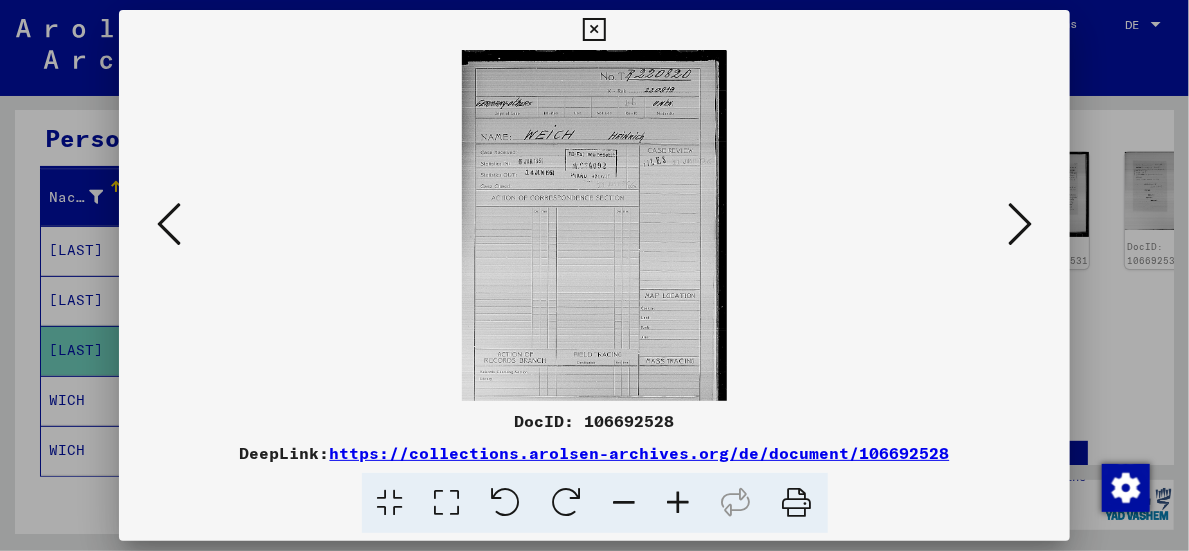 click at bounding box center [679, 503] 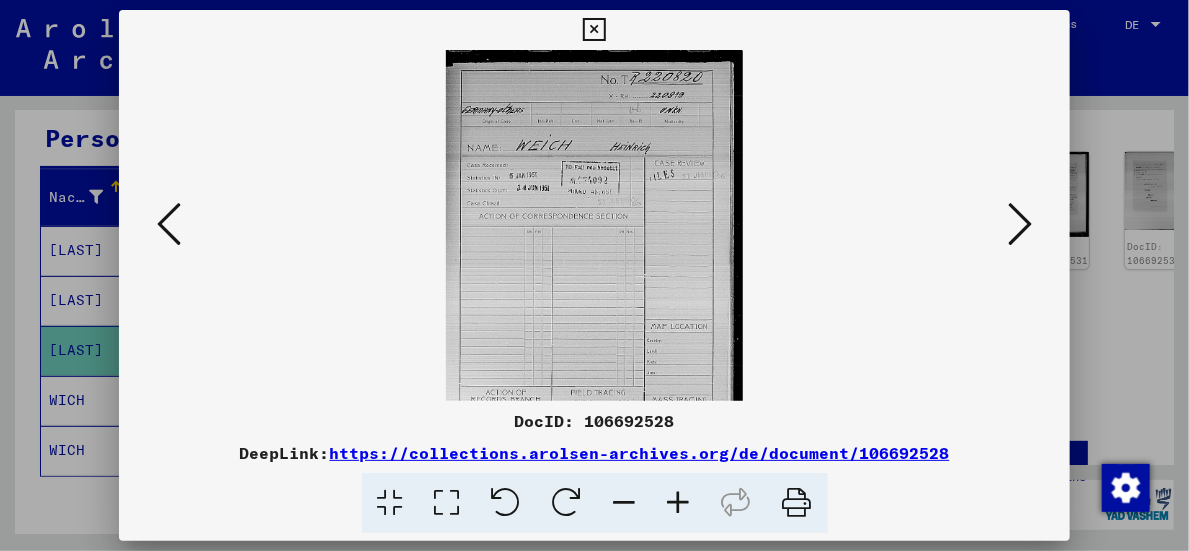click at bounding box center (679, 503) 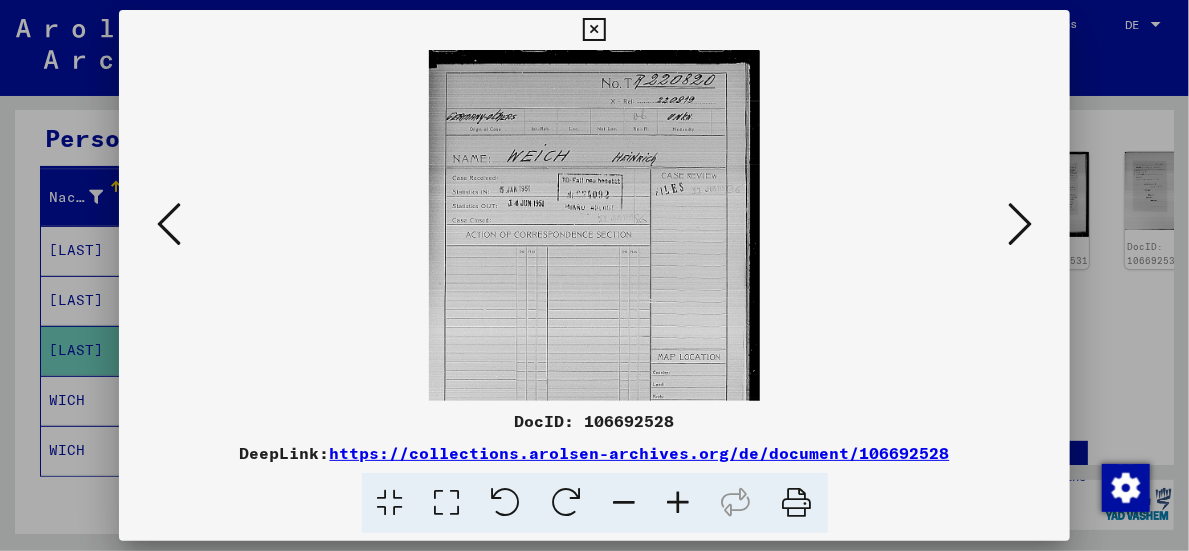 click at bounding box center [679, 503] 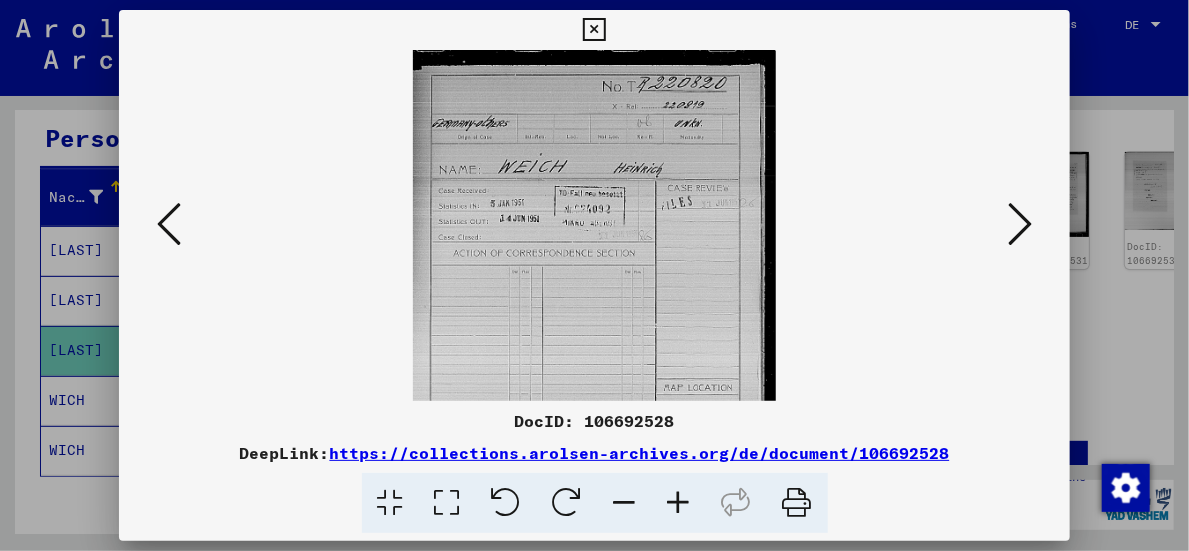 click at bounding box center (679, 503) 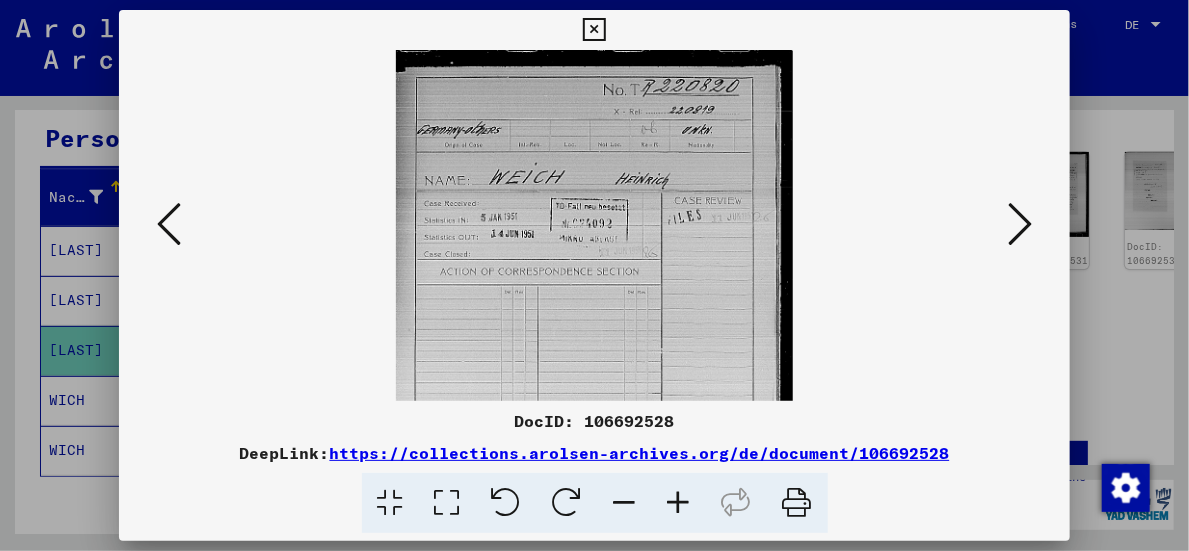 click at bounding box center [679, 503] 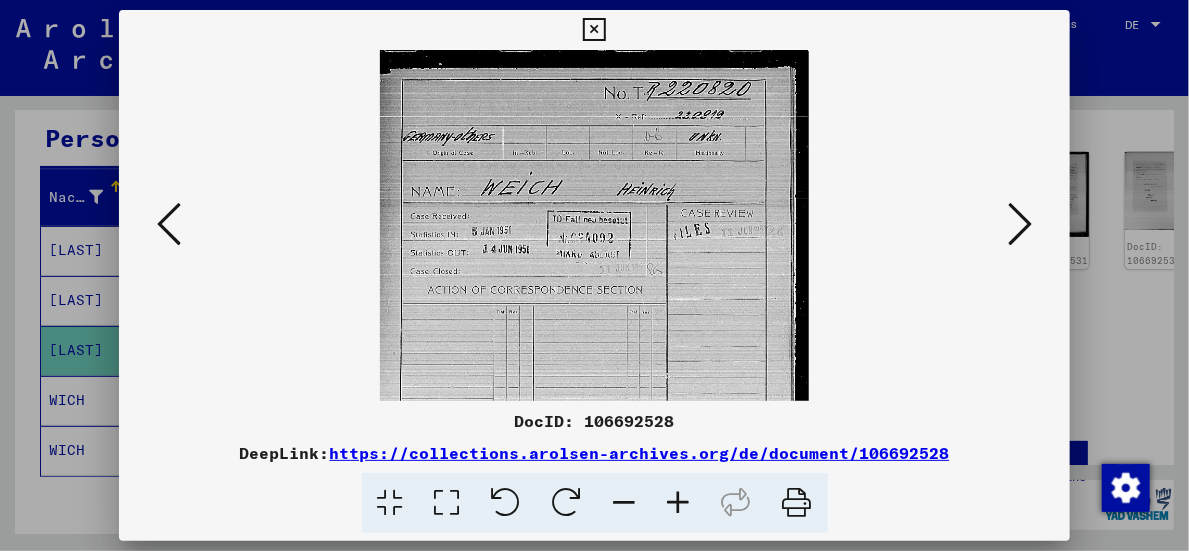 click at bounding box center [679, 503] 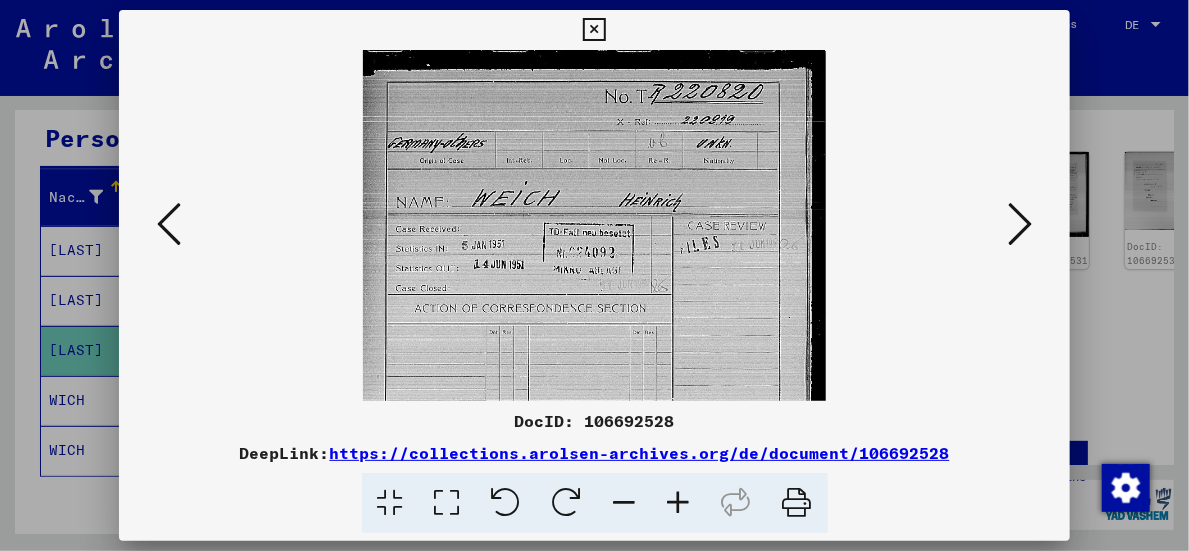 click at bounding box center (1020, 224) 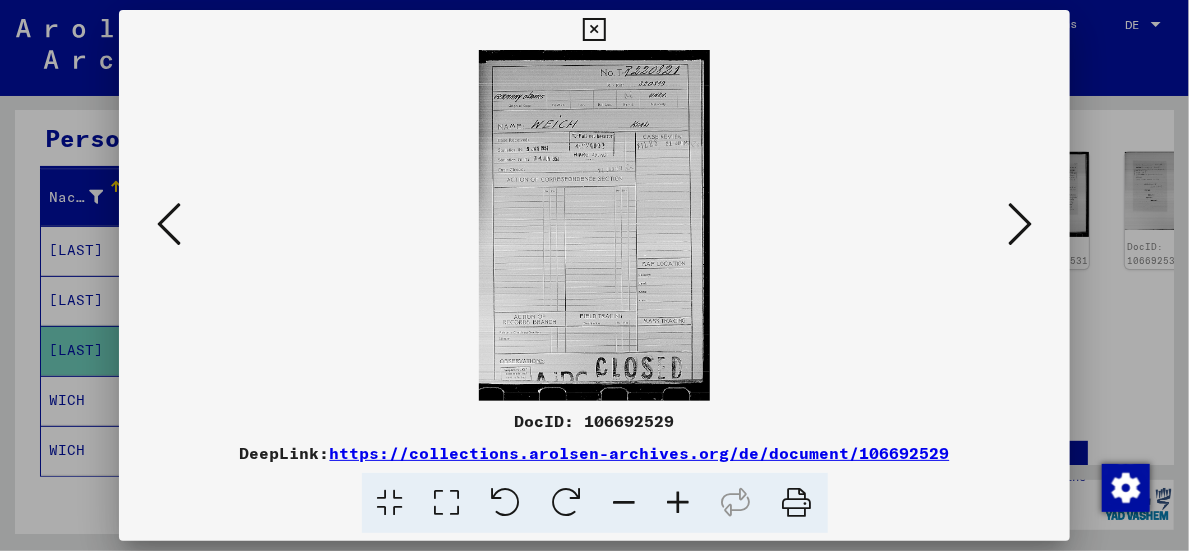 click at bounding box center (1020, 224) 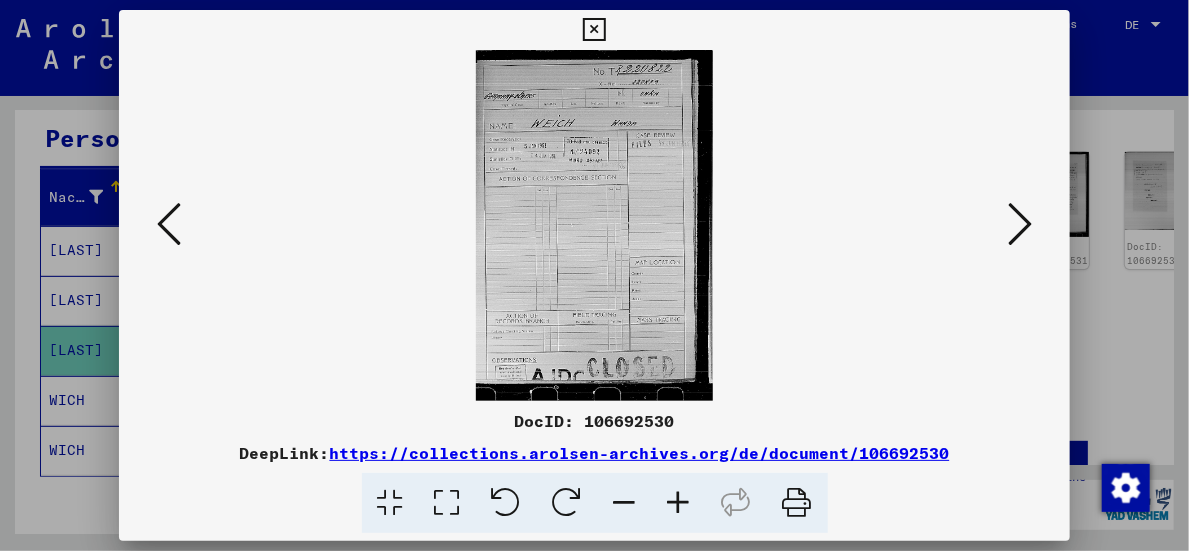 click at bounding box center [1020, 224] 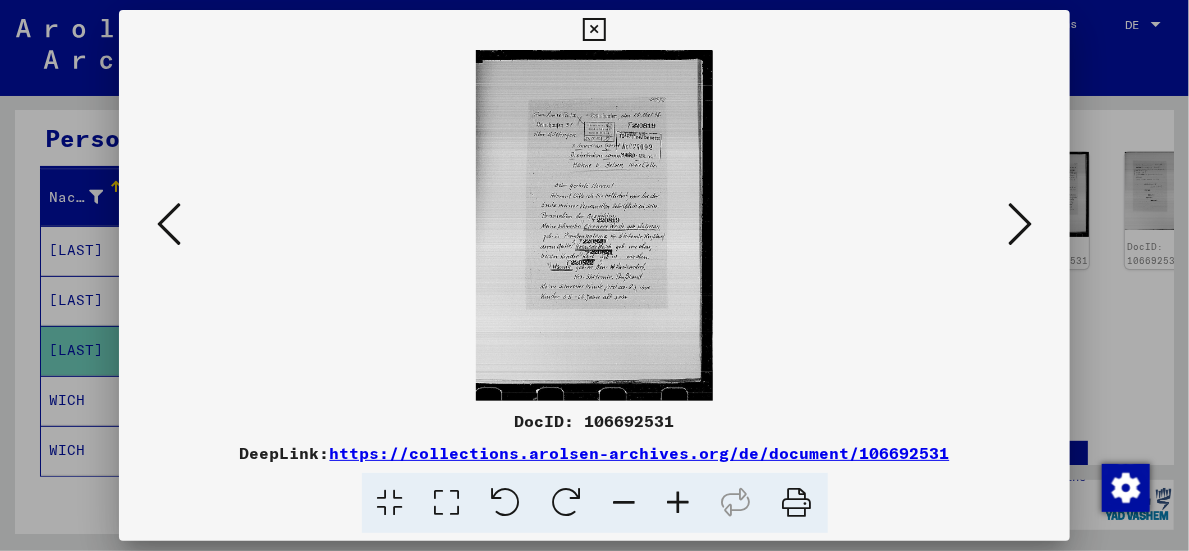 click at bounding box center (679, 503) 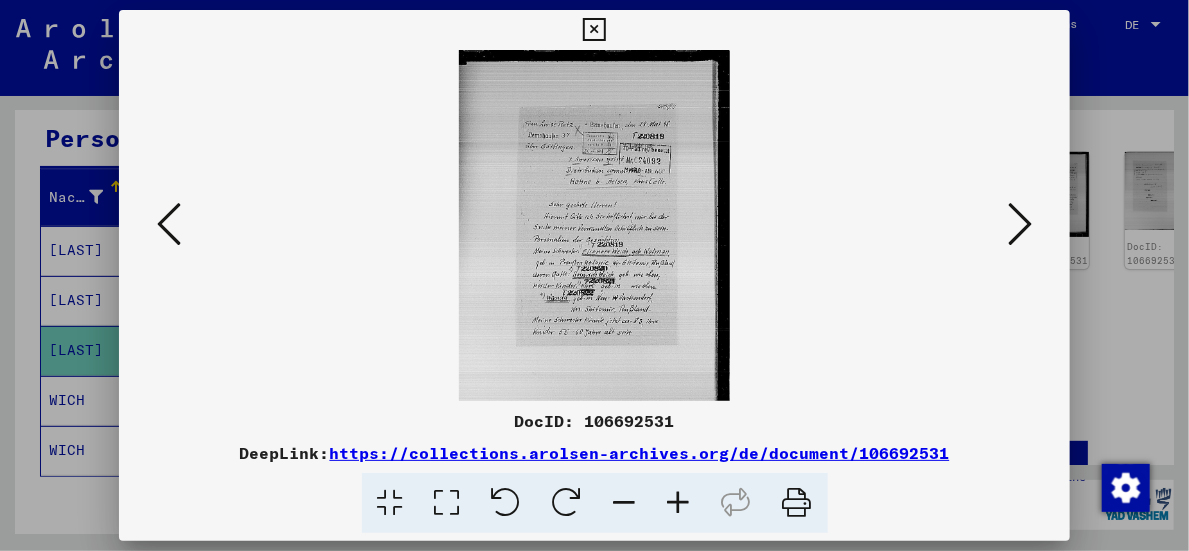 click at bounding box center (679, 503) 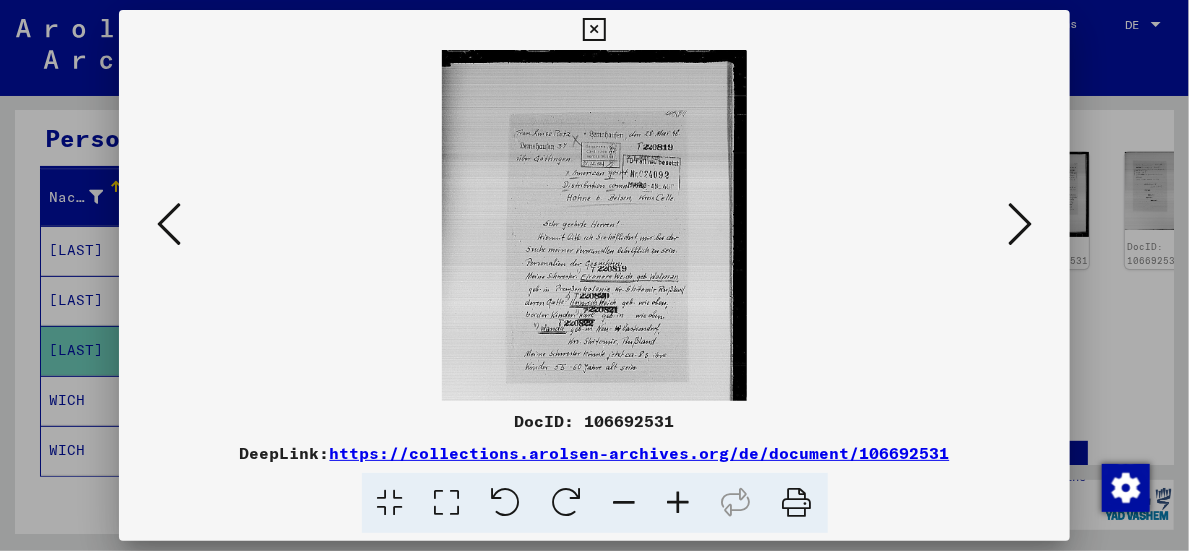 click at bounding box center (679, 503) 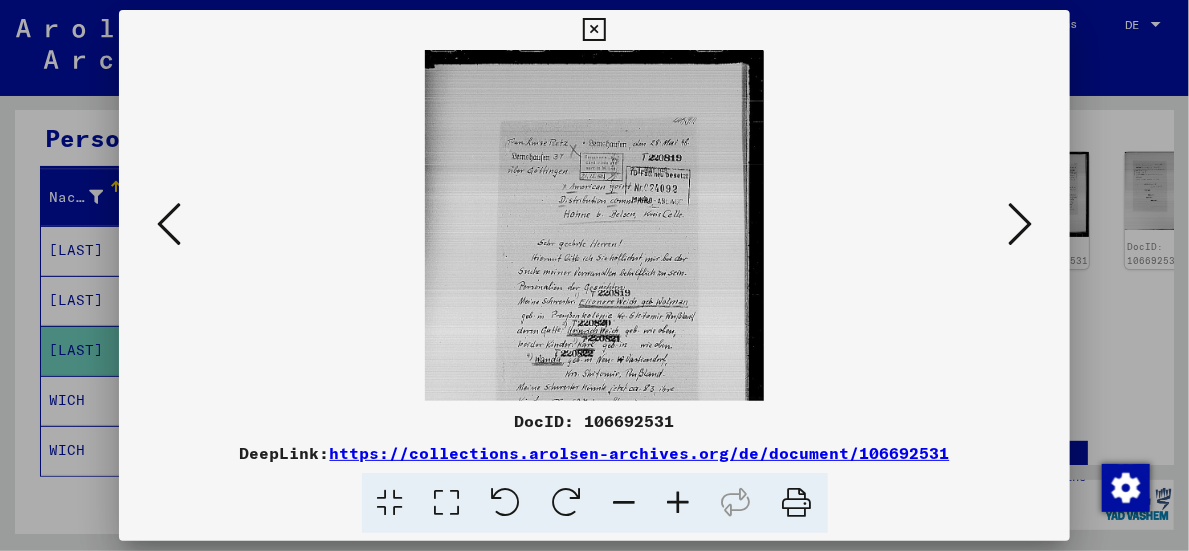 scroll, scrollTop: 0, scrollLeft: 0, axis: both 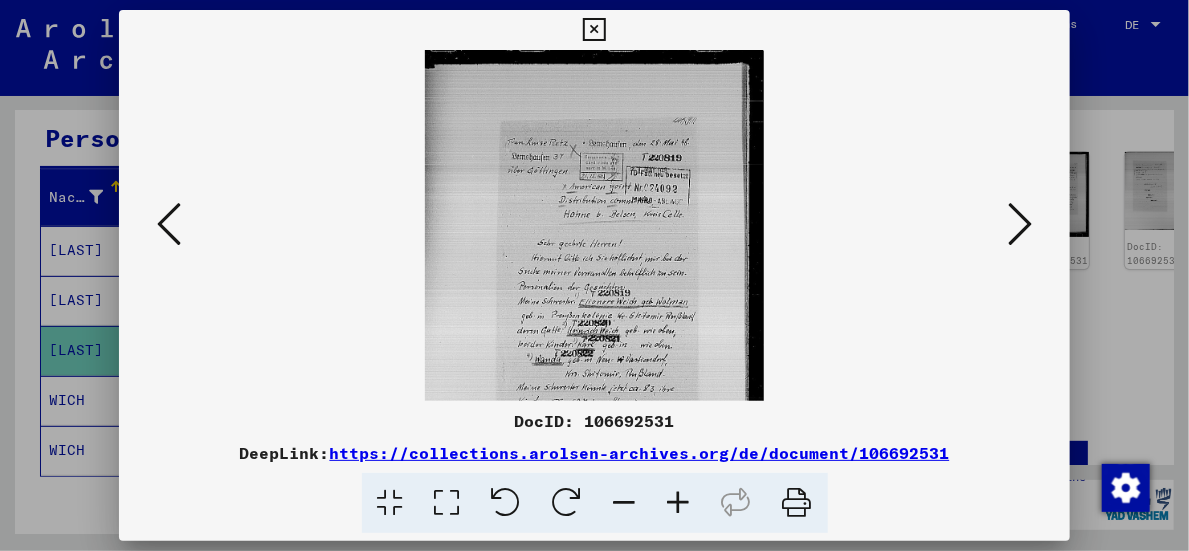 click at bounding box center (1020, 224) 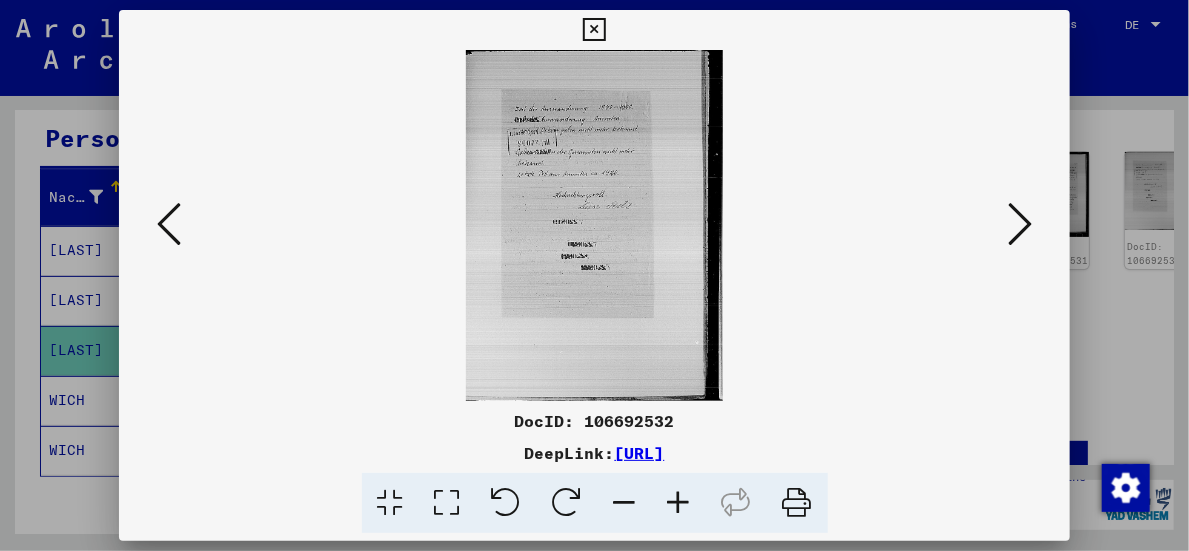 click at bounding box center [679, 503] 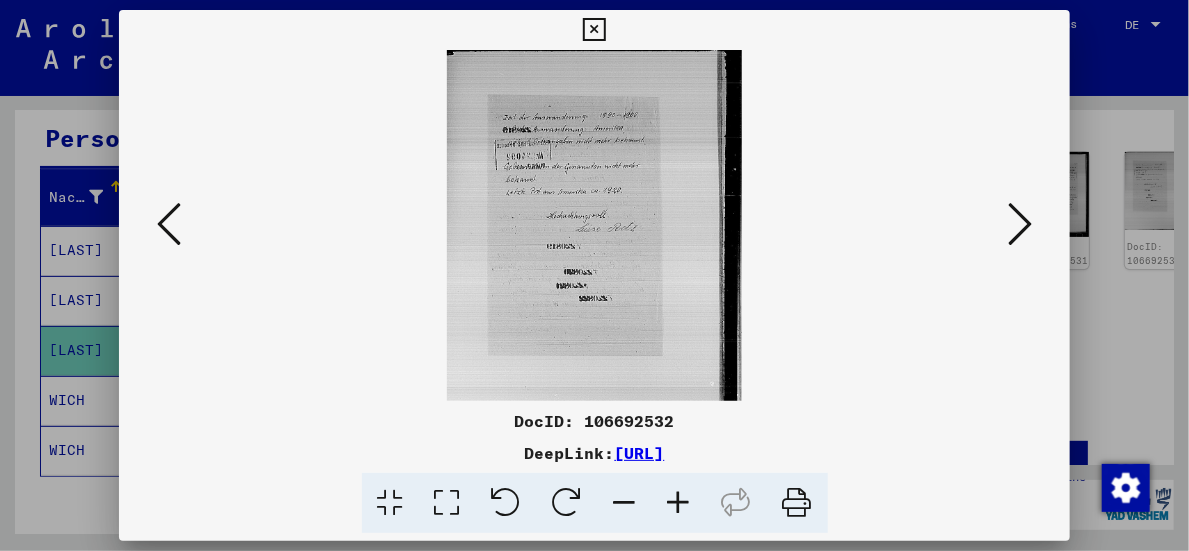 click at bounding box center [679, 503] 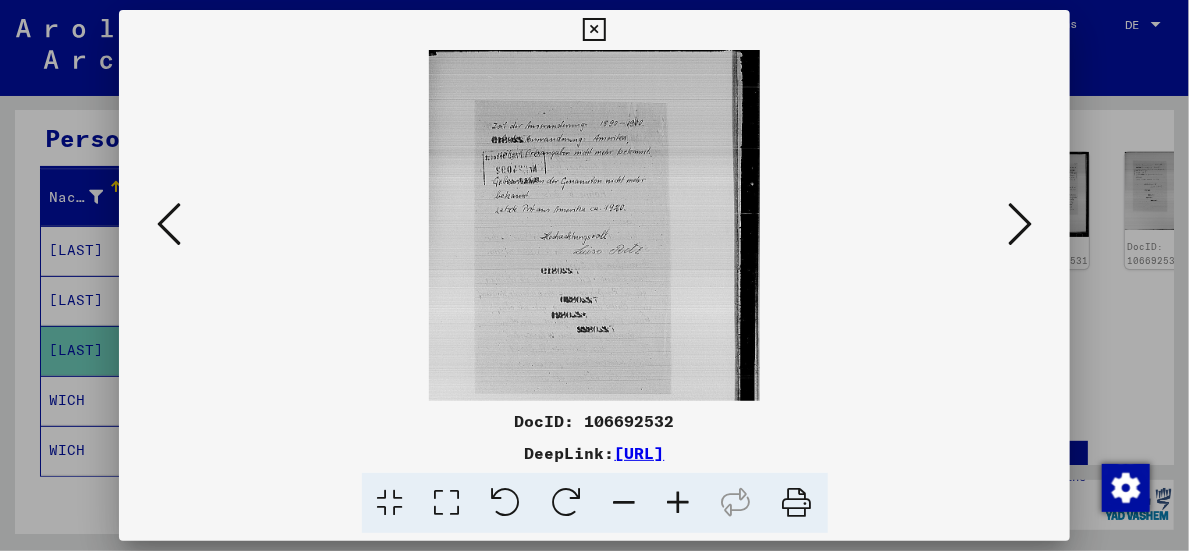 click at bounding box center (679, 503) 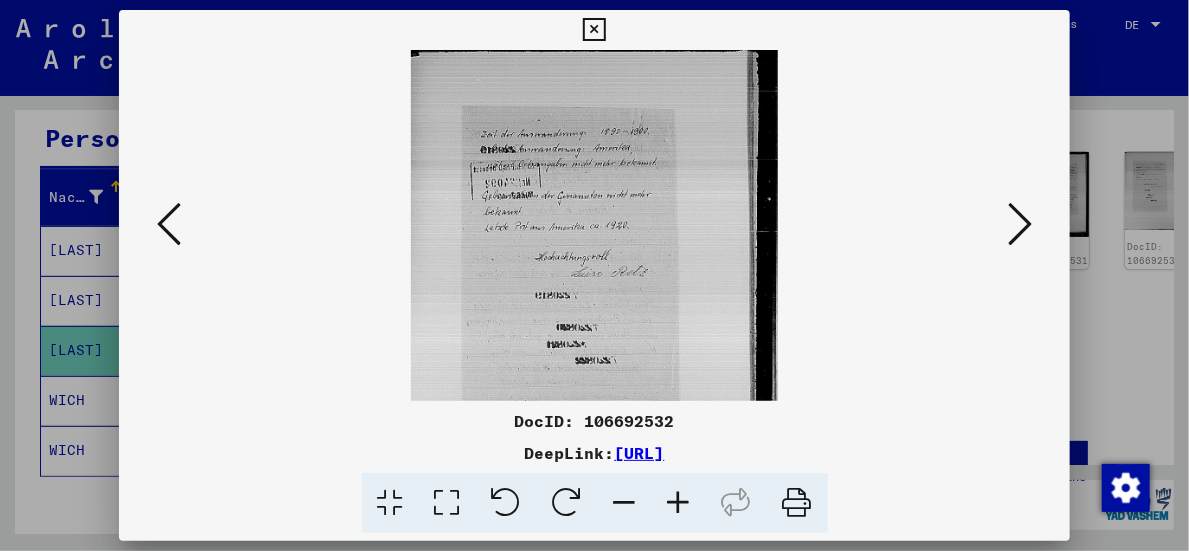 click at bounding box center [679, 503] 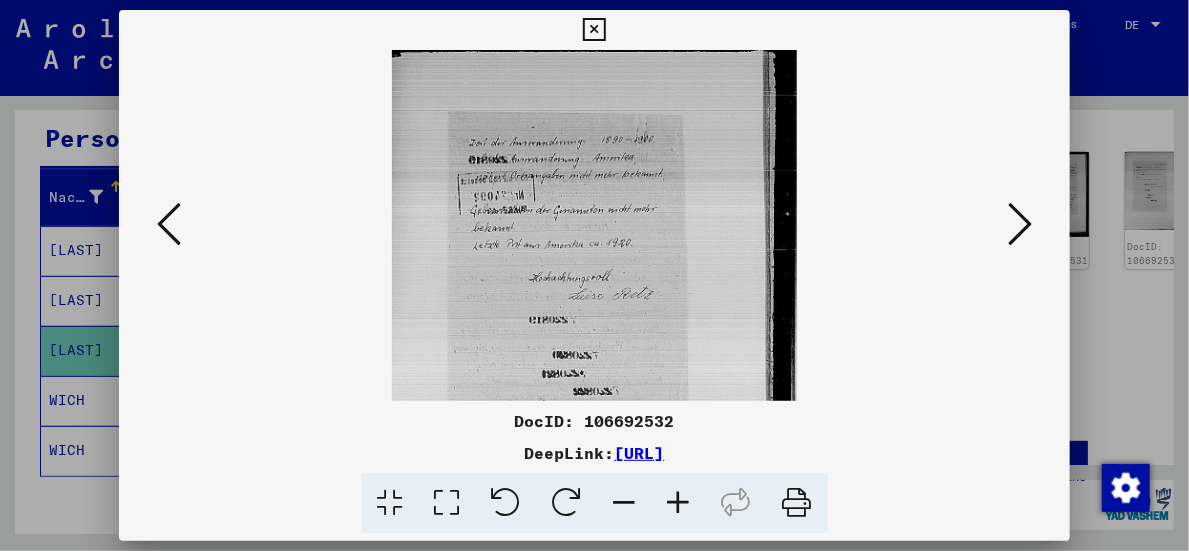 click at bounding box center (679, 503) 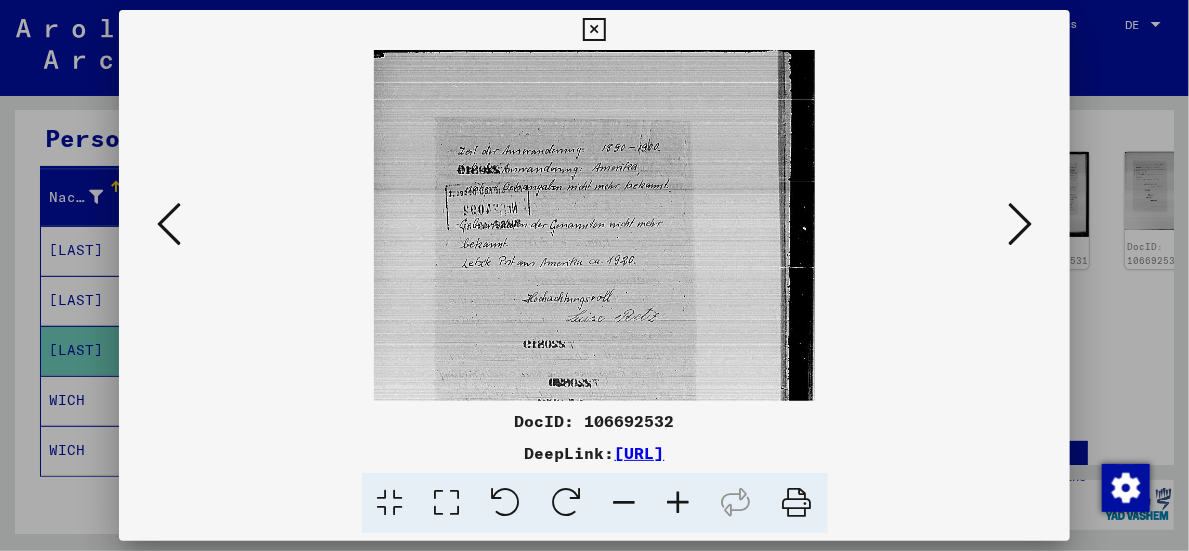 click at bounding box center [1020, 224] 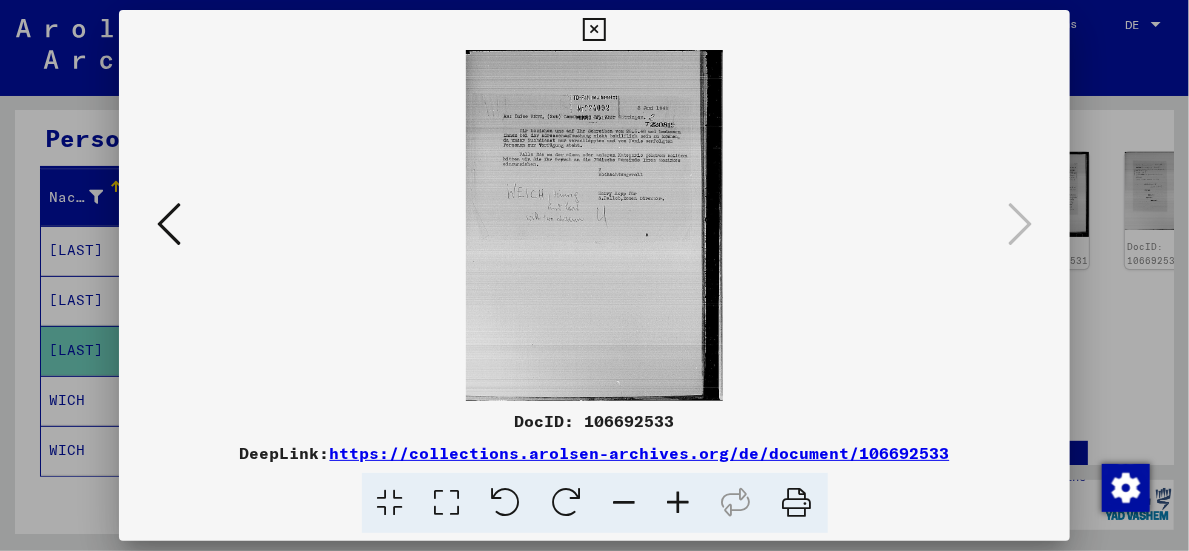 click at bounding box center (679, 503) 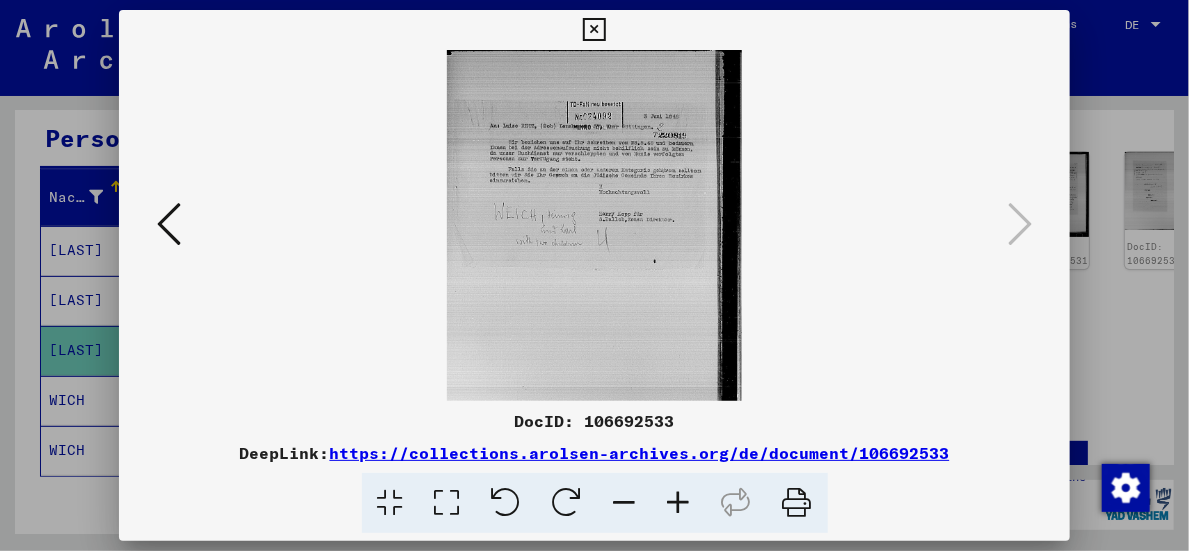 click at bounding box center (679, 503) 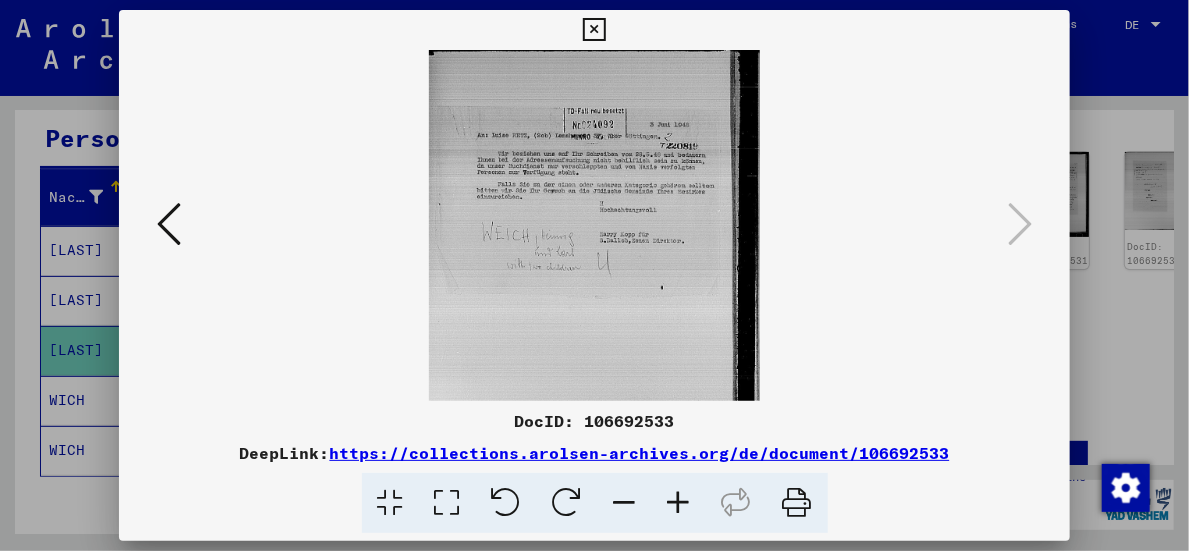 click at bounding box center [679, 503] 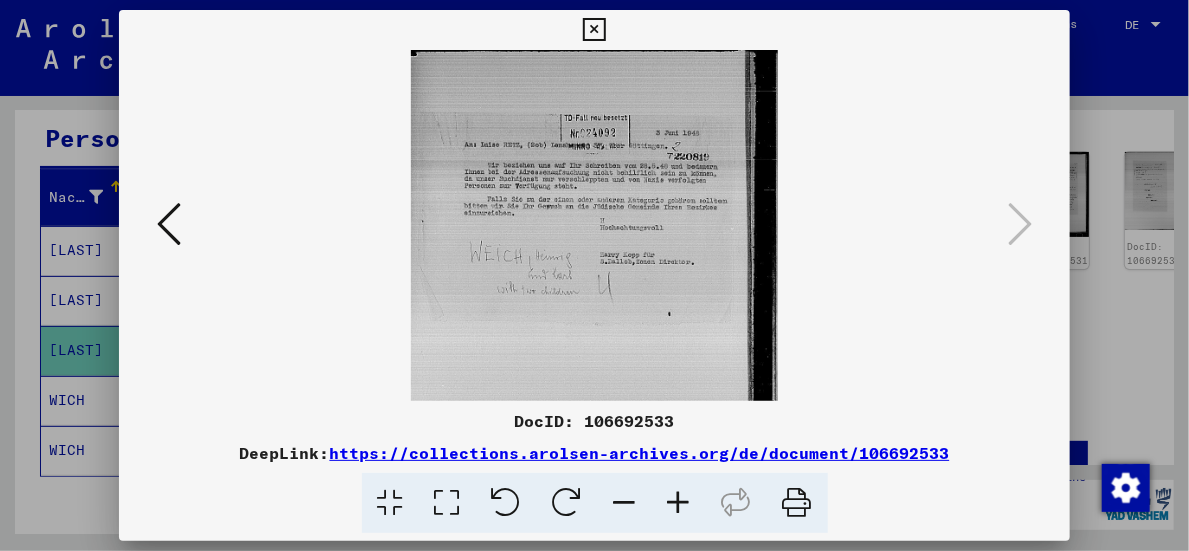 click at bounding box center [679, 503] 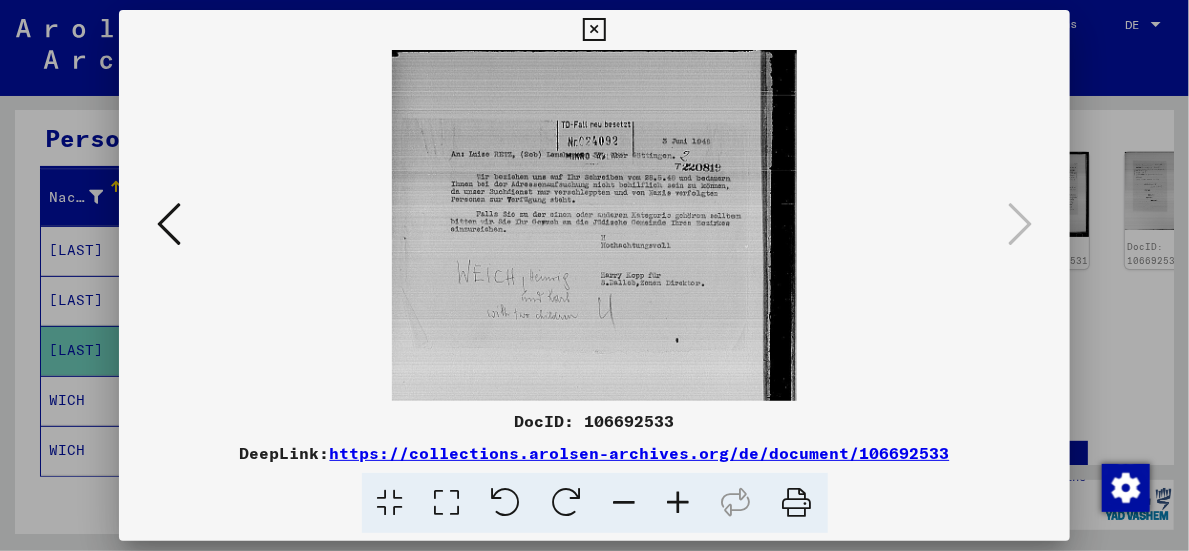 click at bounding box center [679, 503] 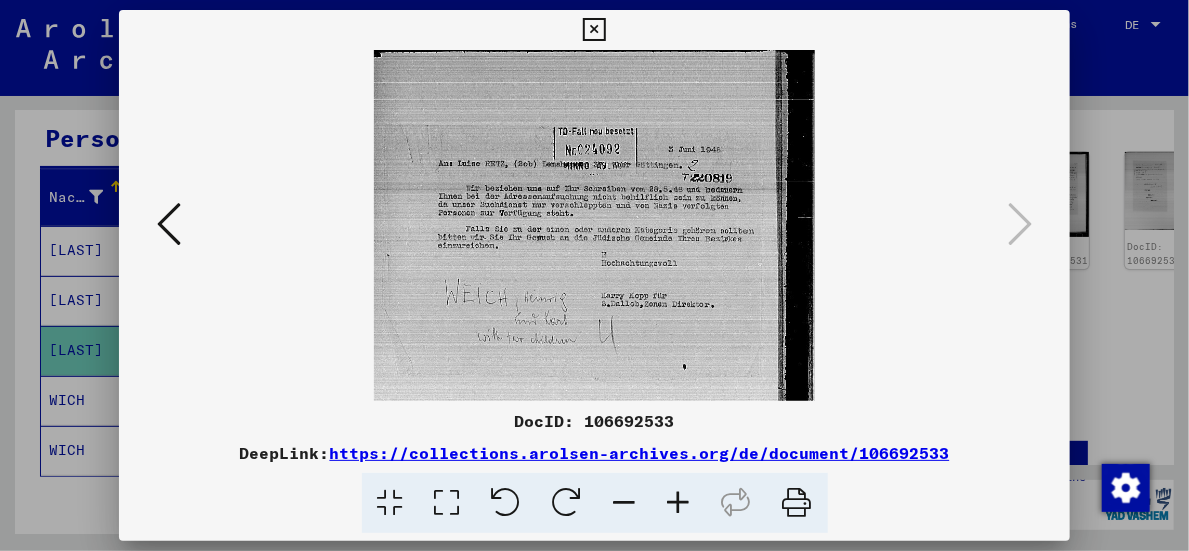 click at bounding box center (594, 30) 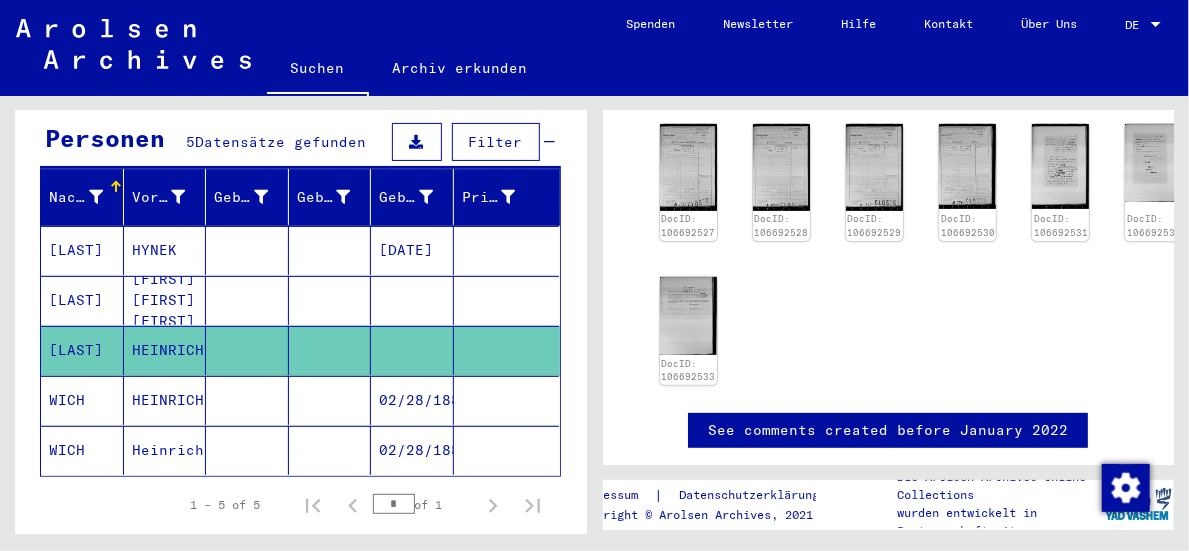 scroll, scrollTop: 200, scrollLeft: 0, axis: vertical 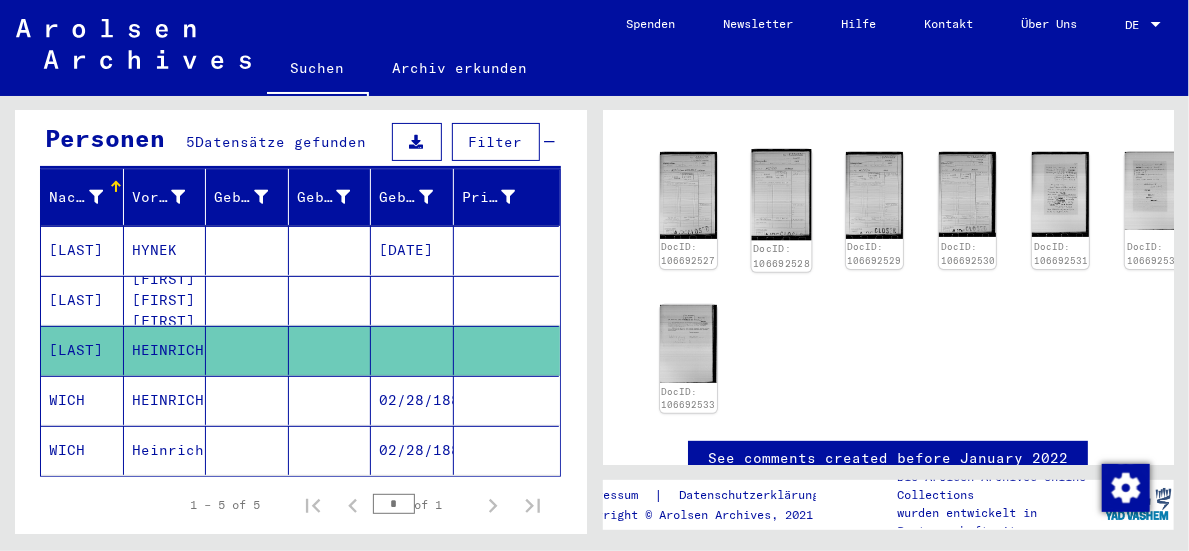 click 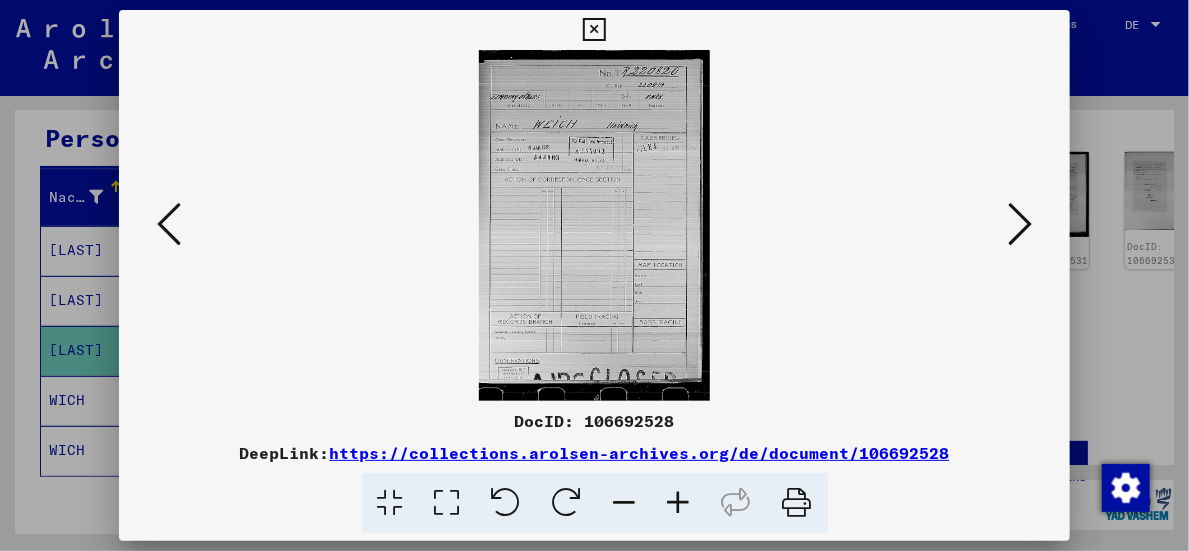 click at bounding box center [594, 225] 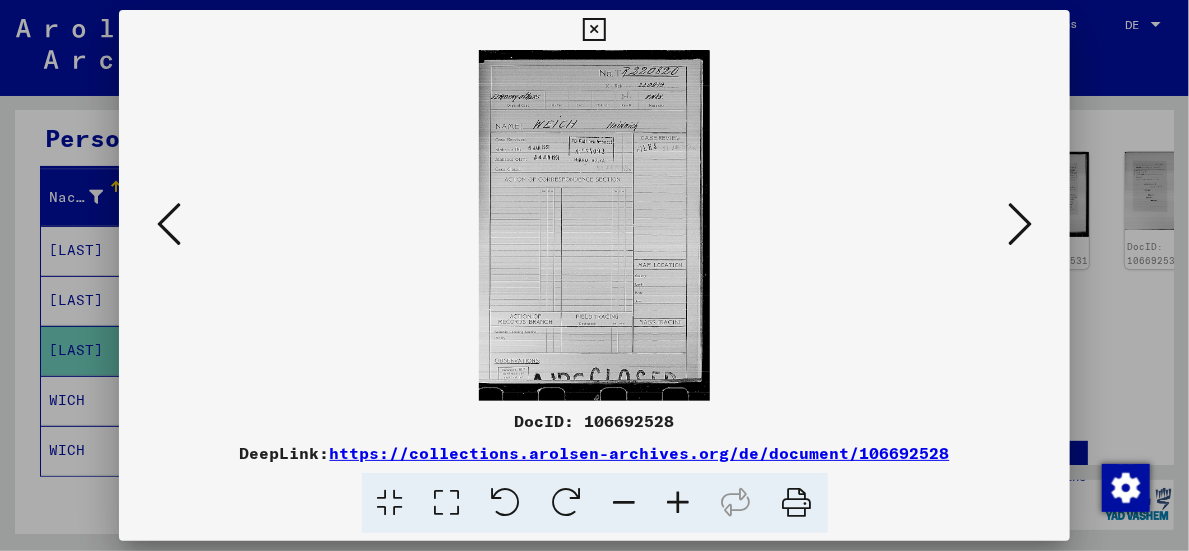click at bounding box center (679, 503) 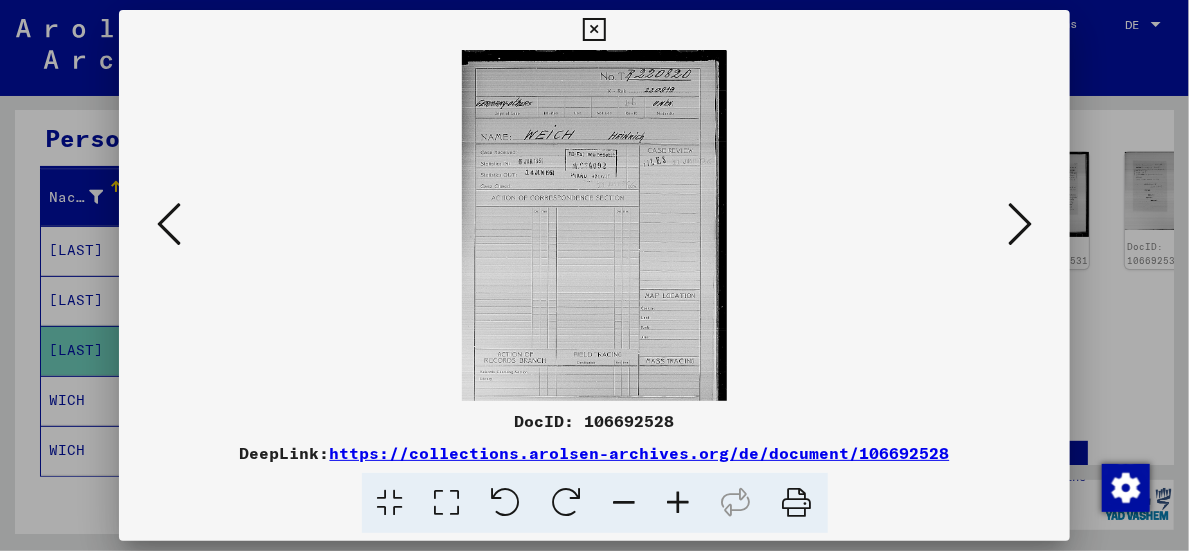 click at bounding box center [679, 503] 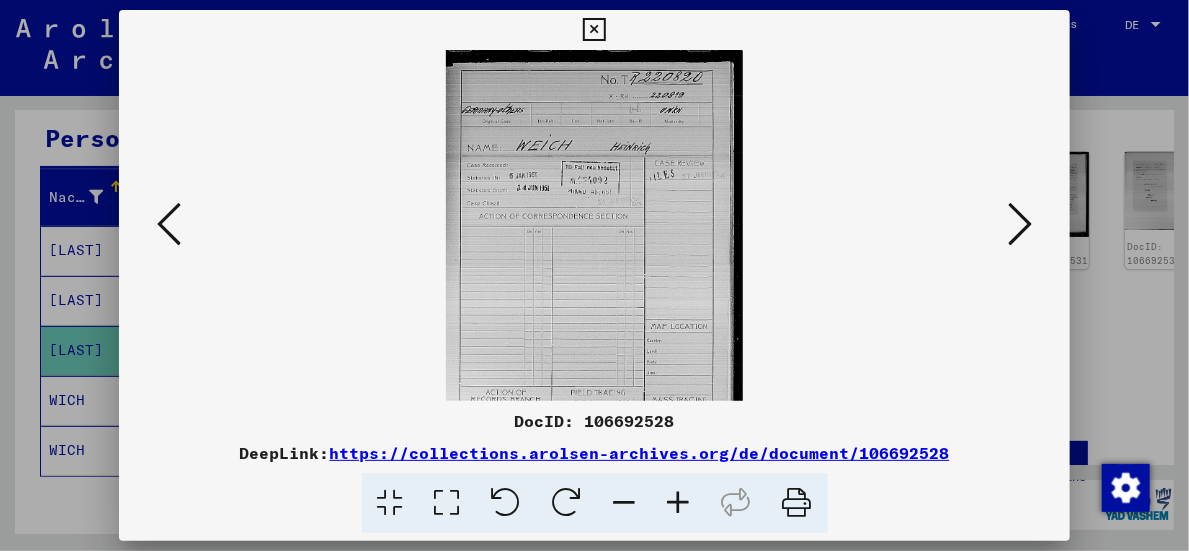 click at bounding box center [679, 503] 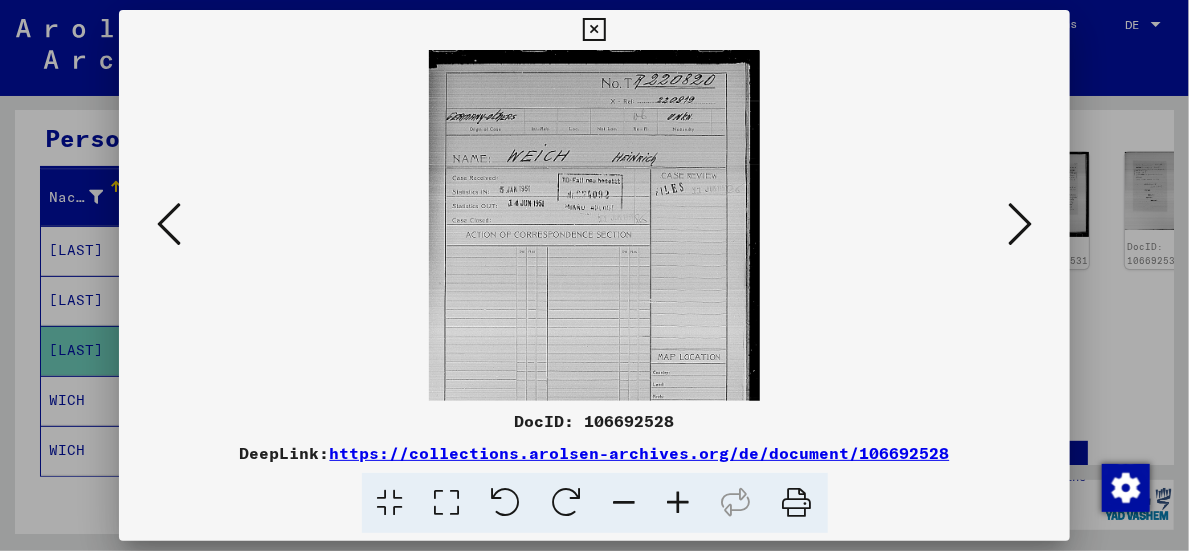 click at bounding box center [679, 503] 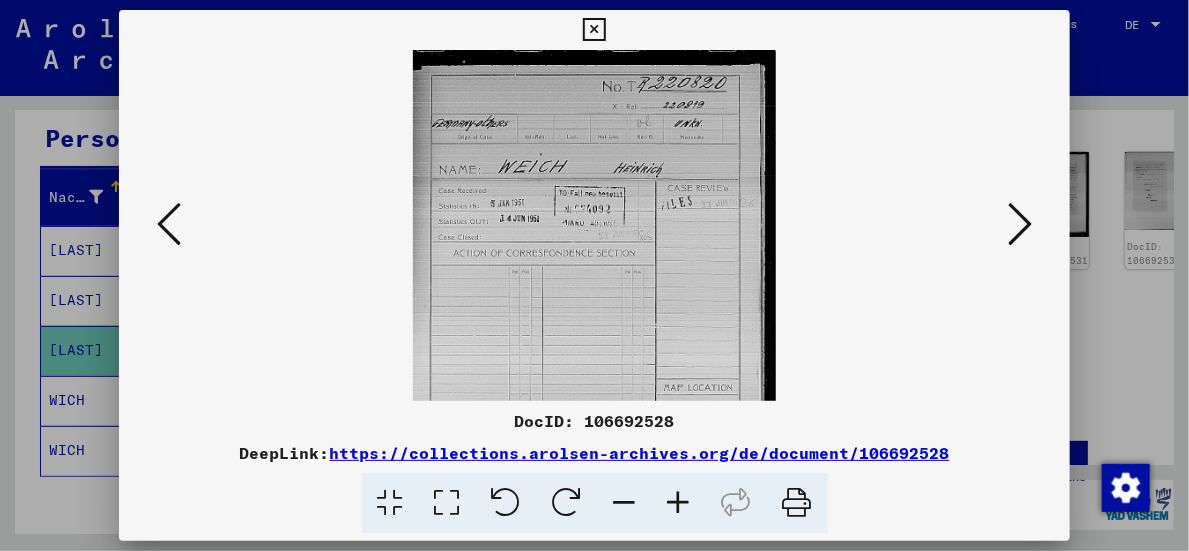 click at bounding box center (679, 503) 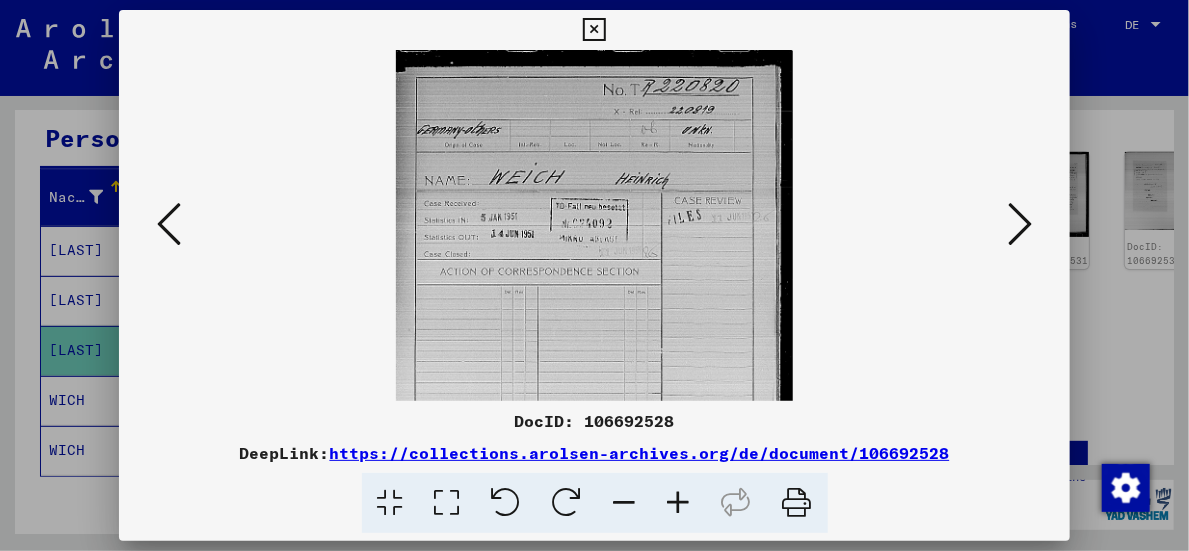 click at bounding box center (679, 503) 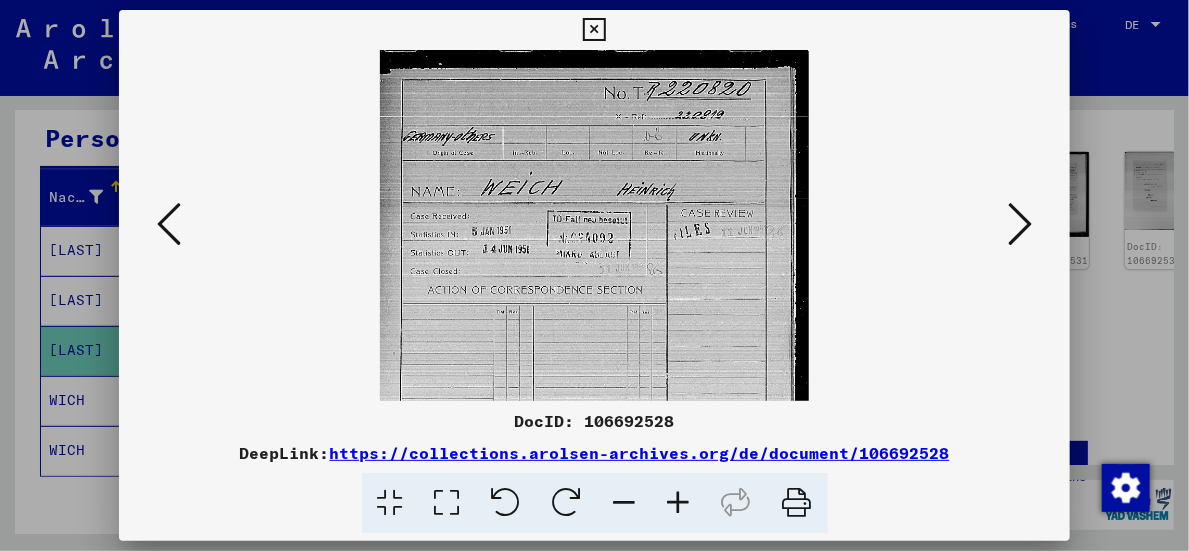 click at bounding box center [679, 503] 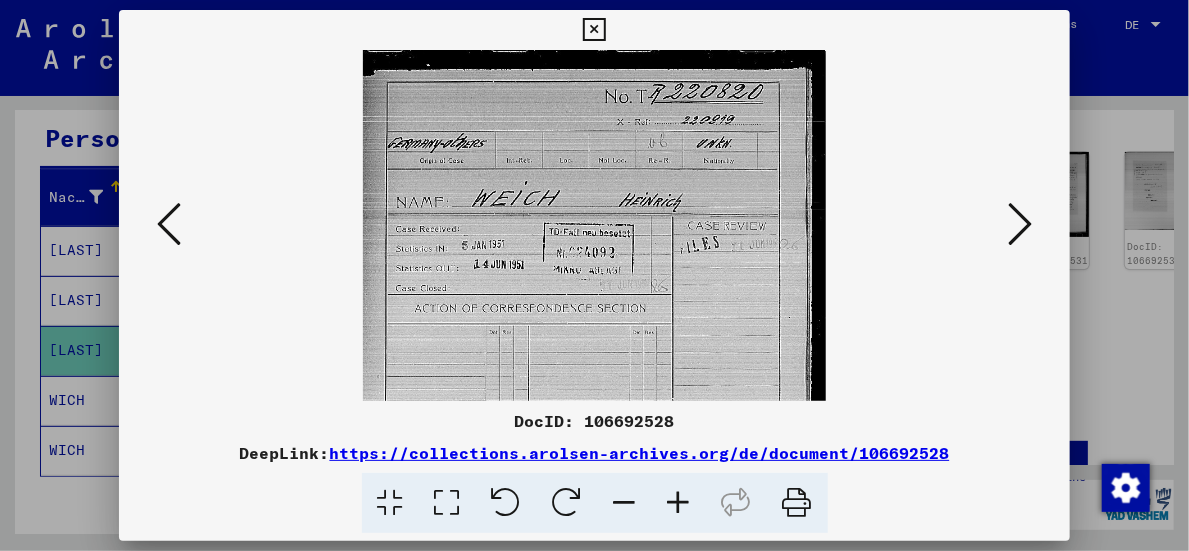 click at bounding box center (679, 503) 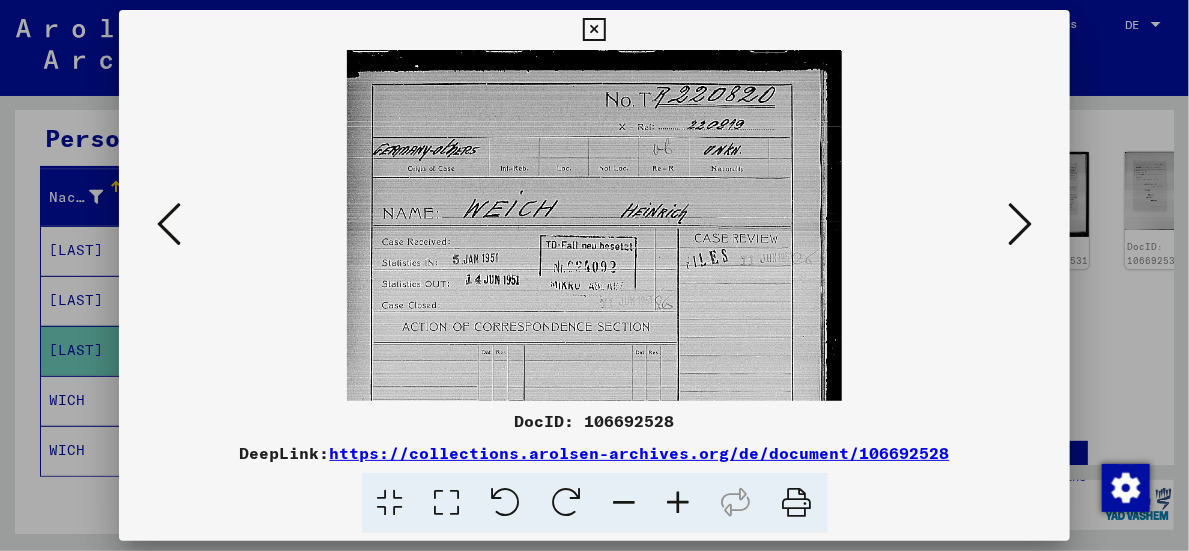 click at bounding box center (679, 503) 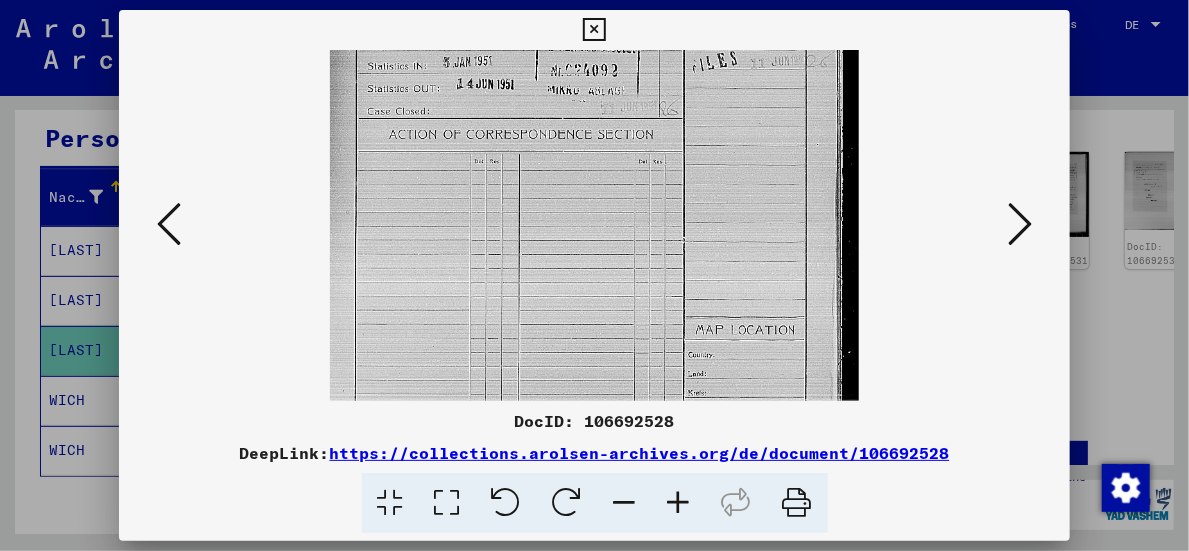 drag, startPoint x: 582, startPoint y: 356, endPoint x: 586, endPoint y: 145, distance: 211.03792 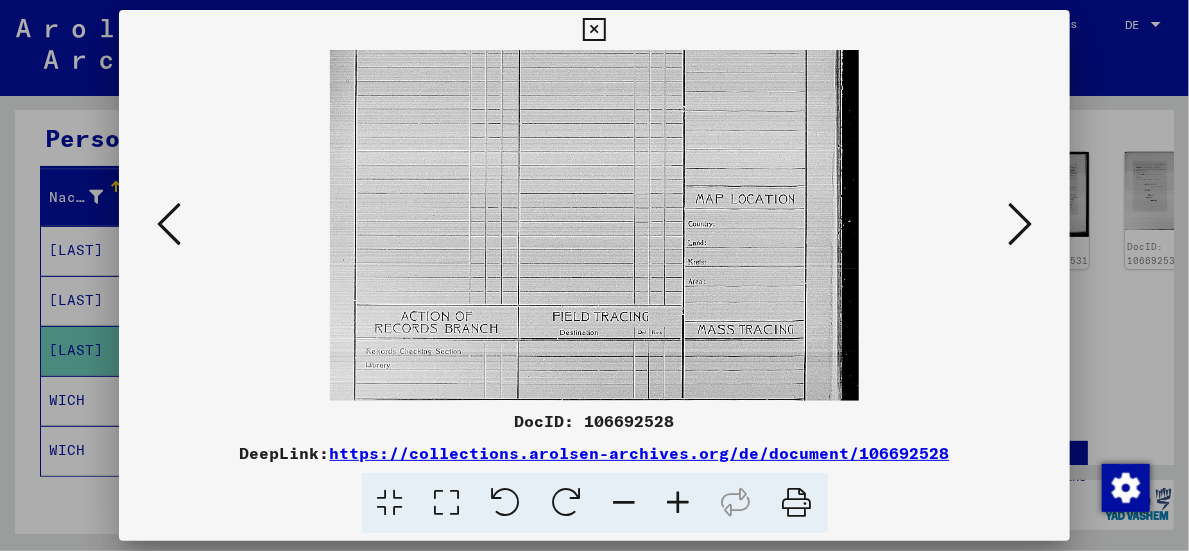 drag, startPoint x: 575, startPoint y: 253, endPoint x: 585, endPoint y: 126, distance: 127.39309 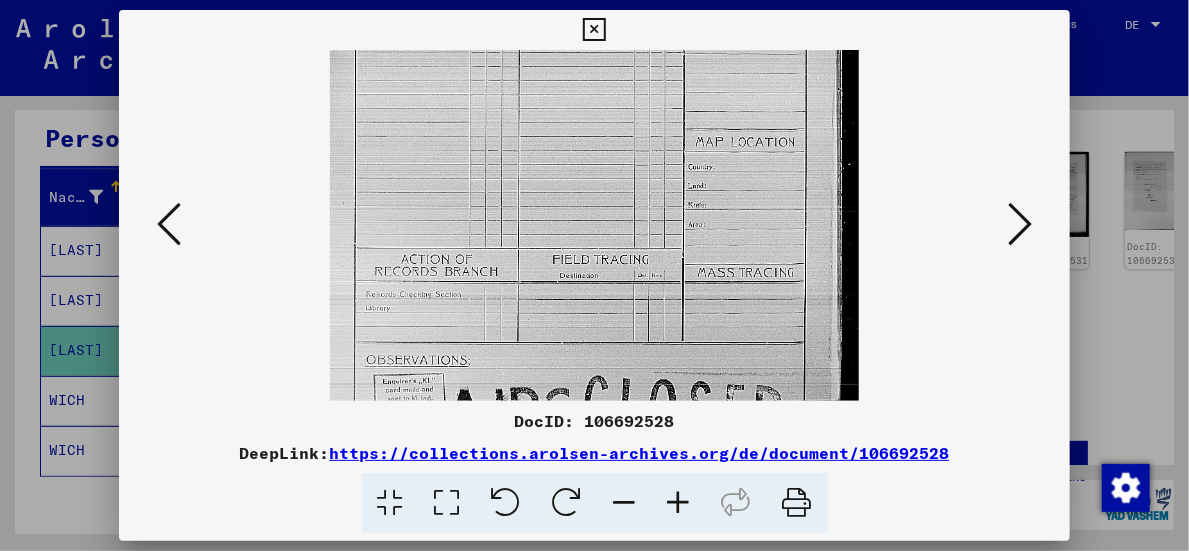 scroll, scrollTop: 450, scrollLeft: 0, axis: vertical 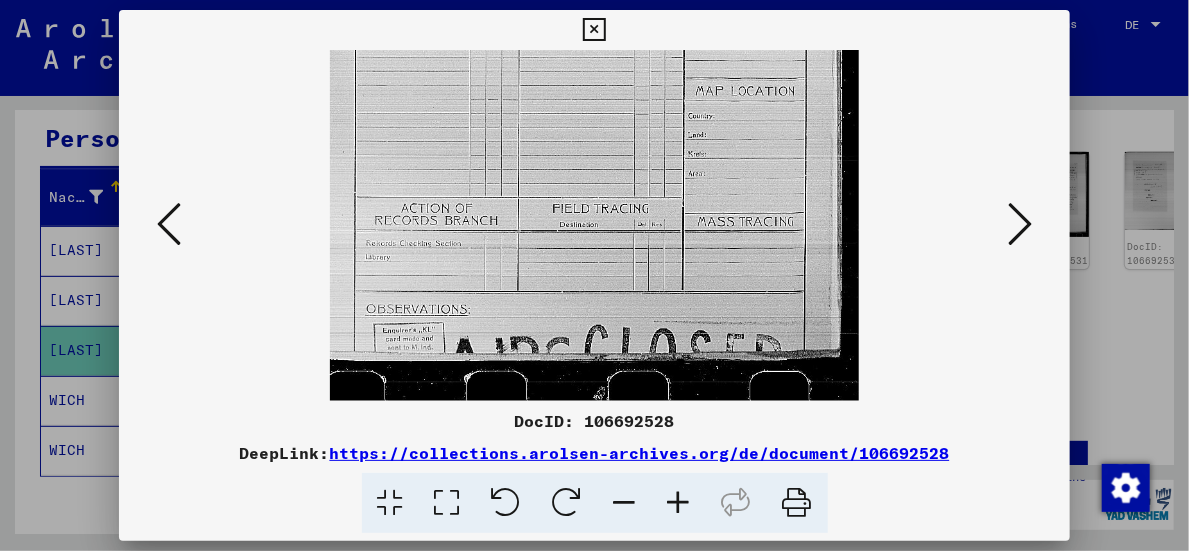 drag, startPoint x: 581, startPoint y: 236, endPoint x: 579, endPoint y: 92, distance: 144.01389 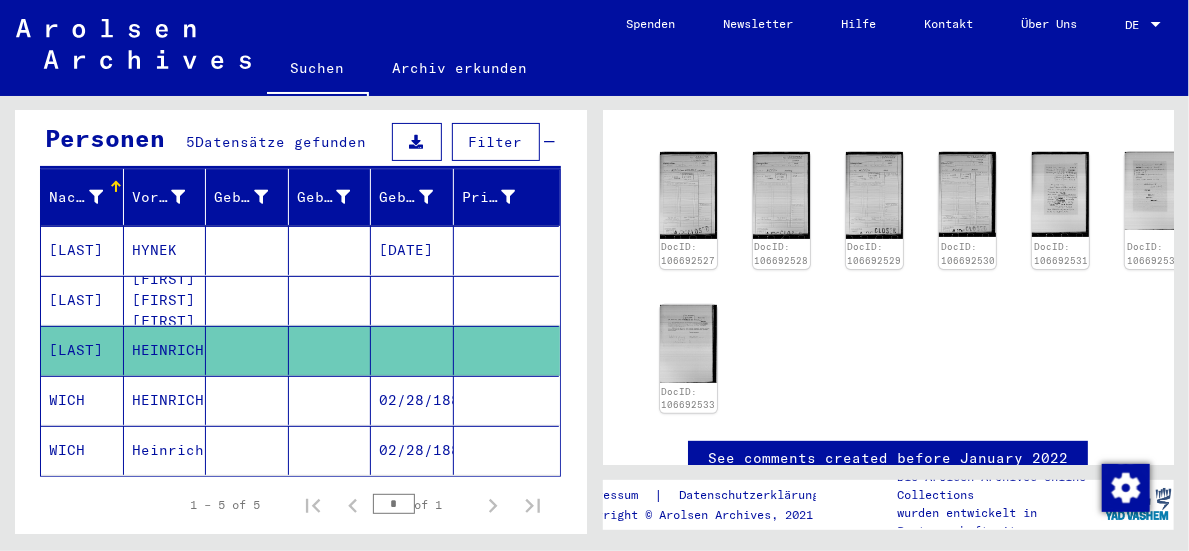 click on "[FIRST] [FIRST] [FIRST]" at bounding box center (165, 350) 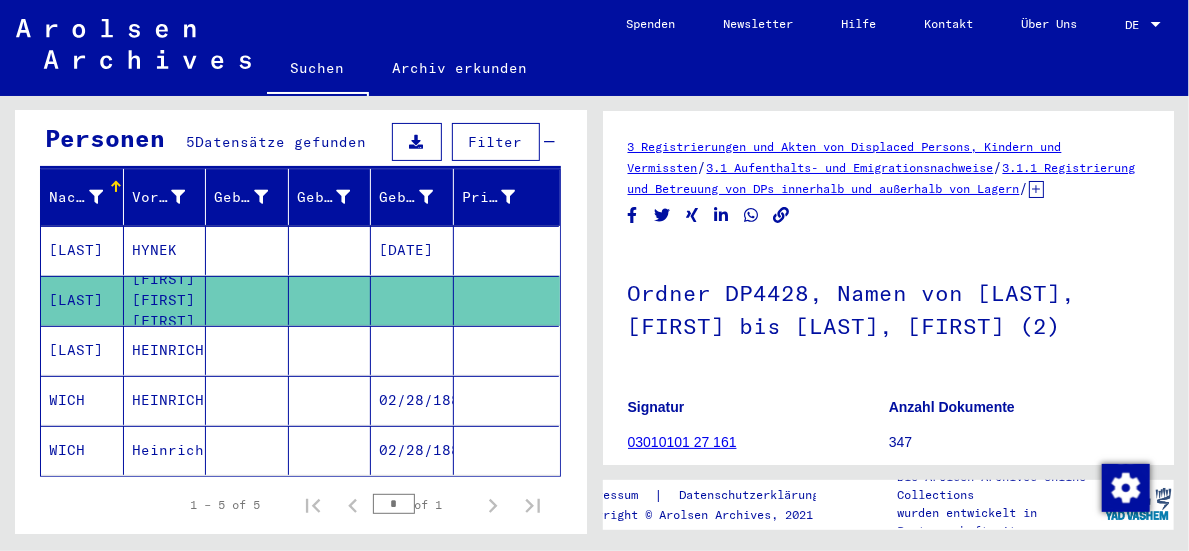 scroll, scrollTop: 0, scrollLeft: 0, axis: both 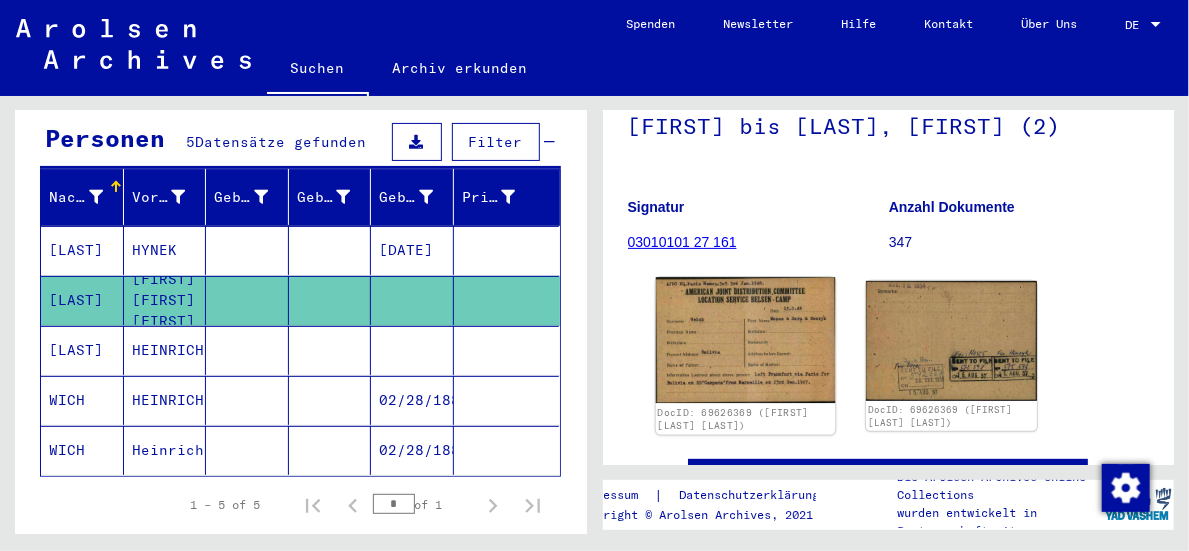 click 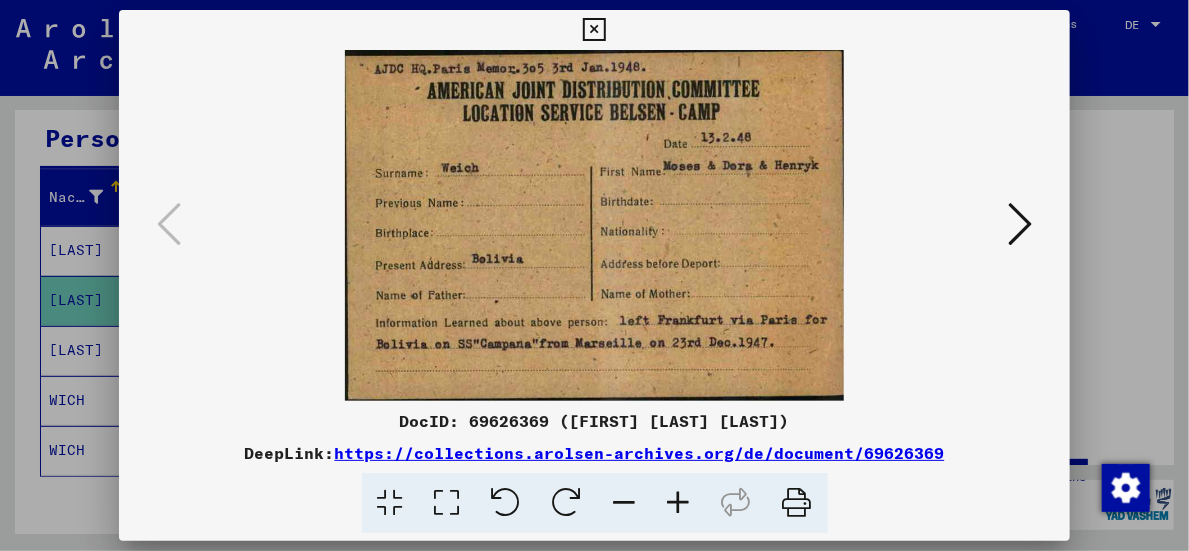 click at bounding box center (594, 30) 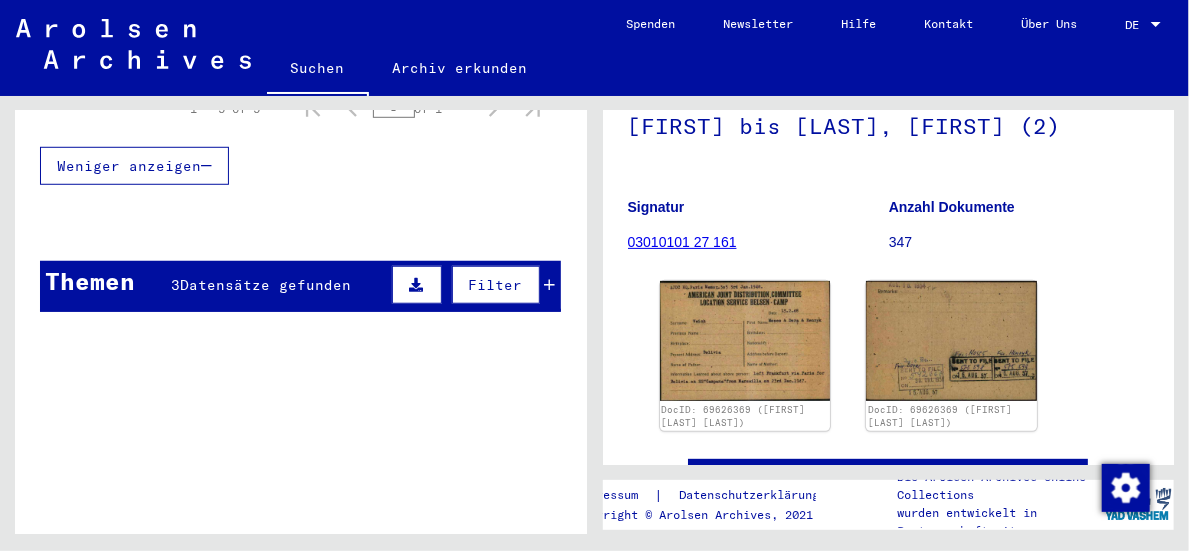 scroll, scrollTop: 600, scrollLeft: 0, axis: vertical 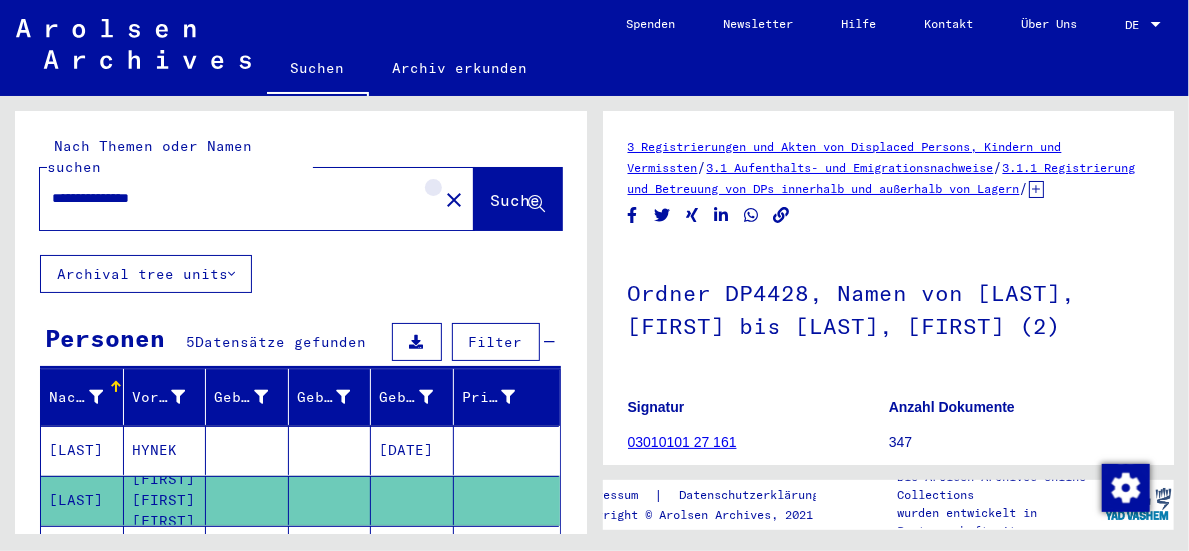 click on "close" 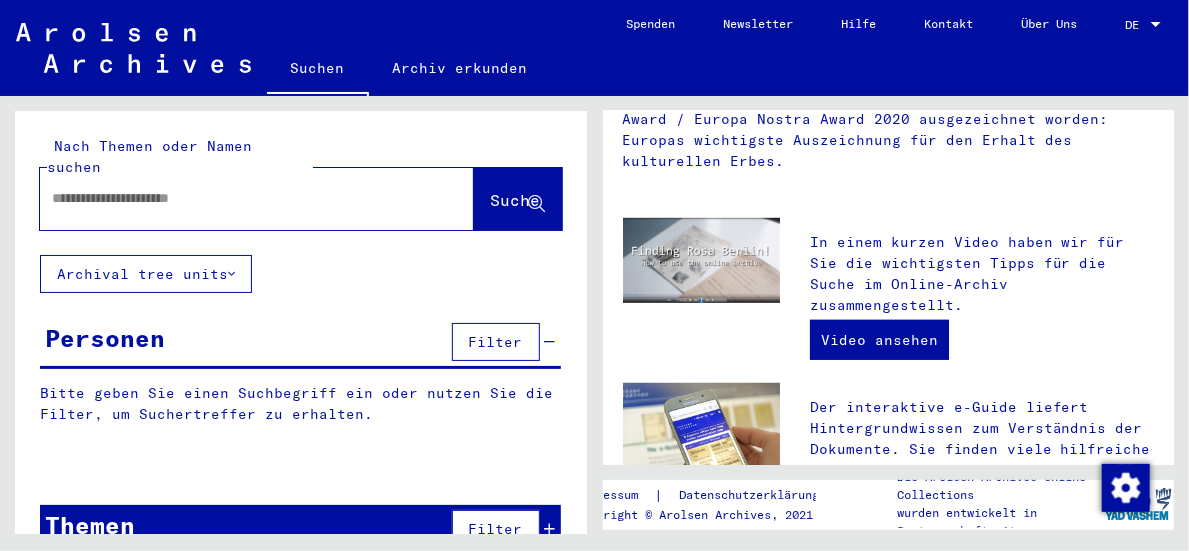 scroll, scrollTop: 500, scrollLeft: 0, axis: vertical 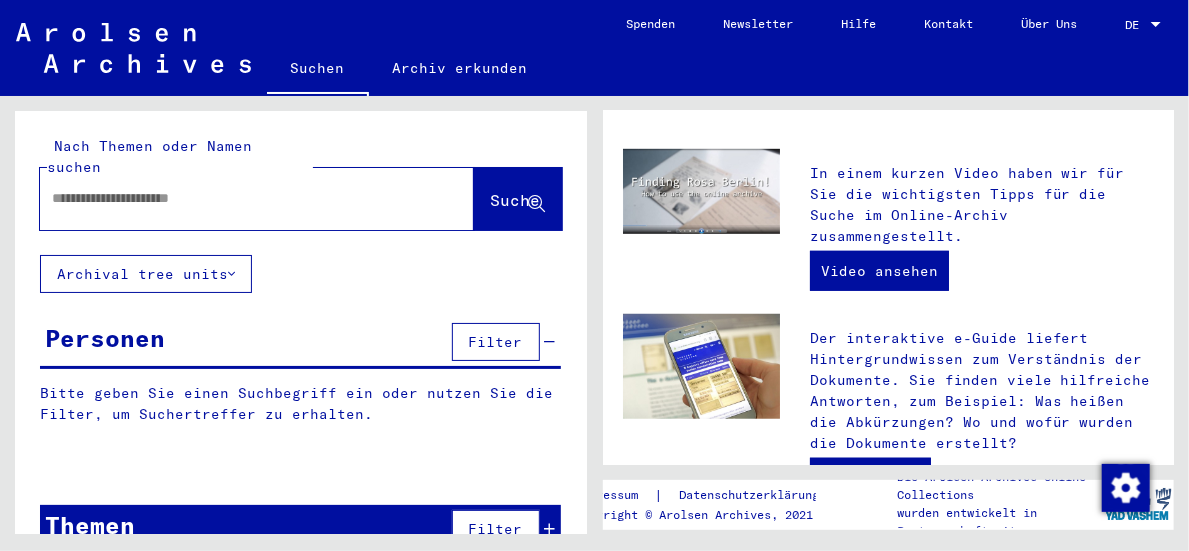 click on "Archival tree units" 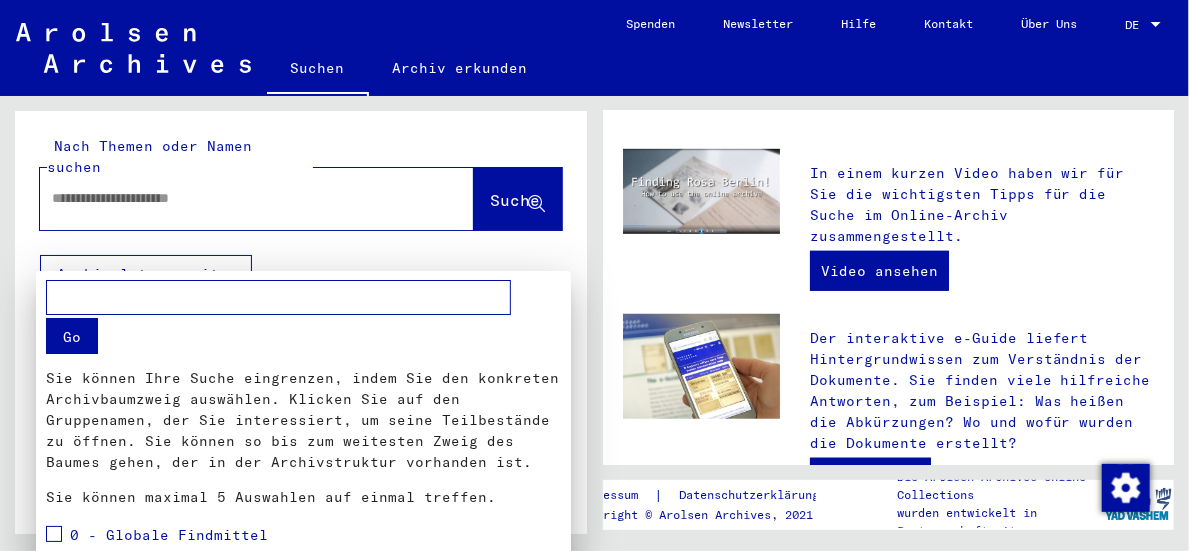 scroll, scrollTop: 100, scrollLeft: 0, axis: vertical 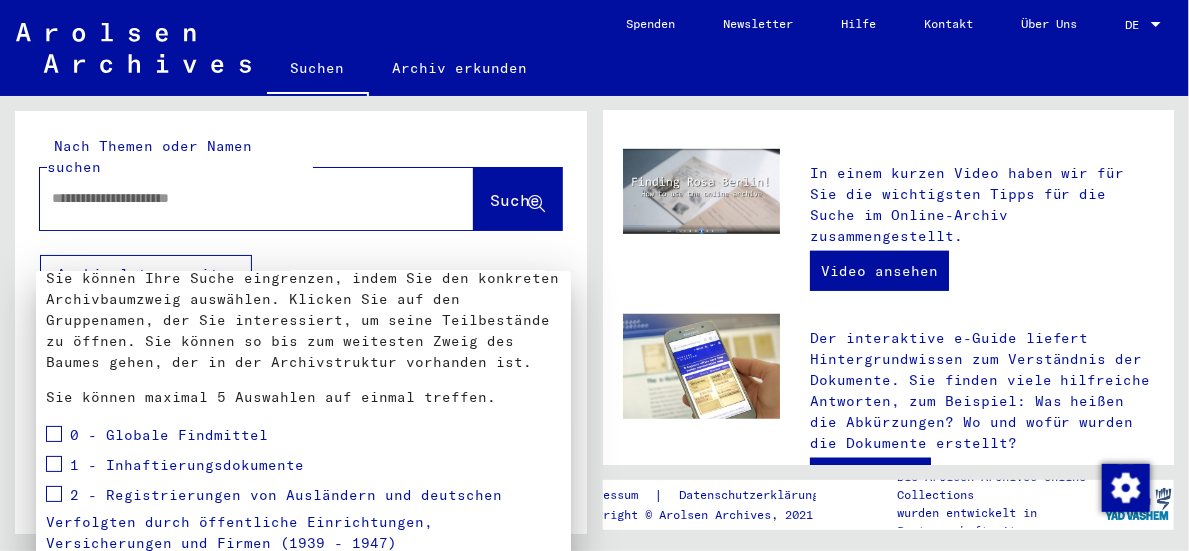 click on "1 - Inhaftierungsdokumente" at bounding box center (187, 465) 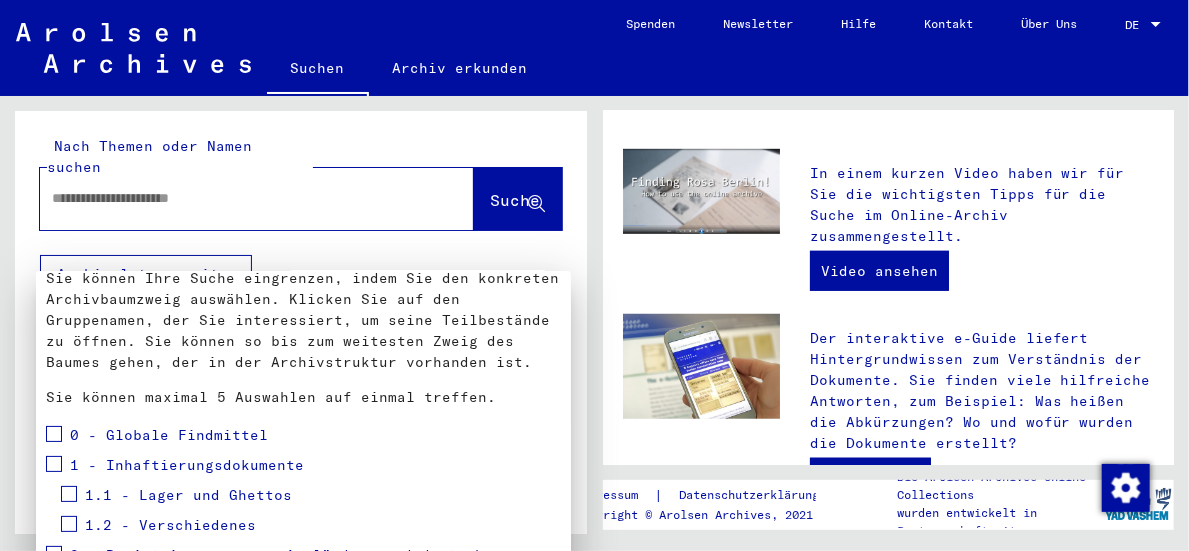 click at bounding box center (69, 494) 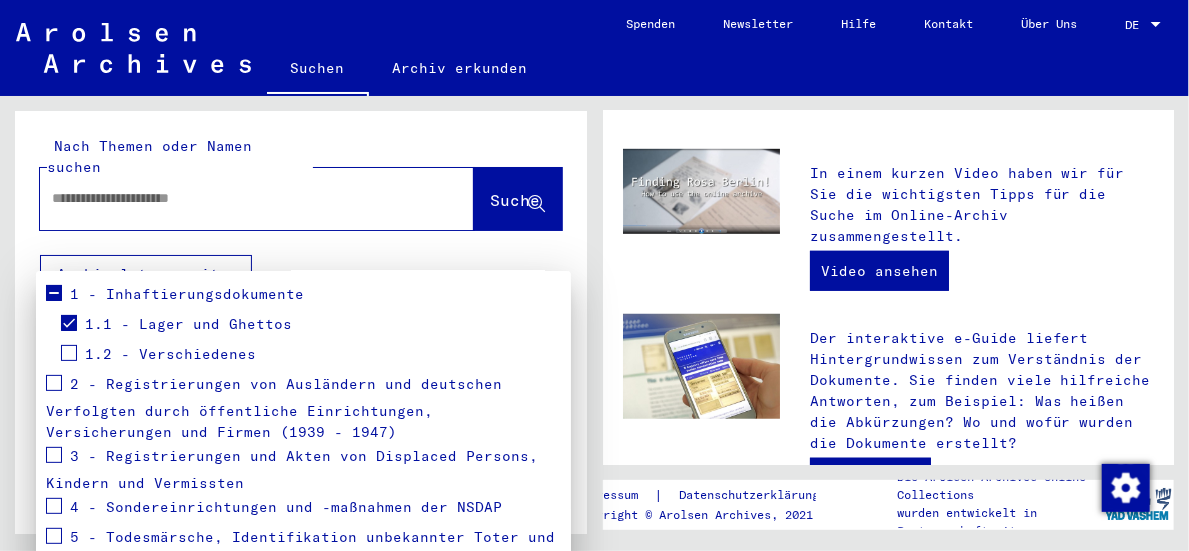 scroll, scrollTop: 300, scrollLeft: 0, axis: vertical 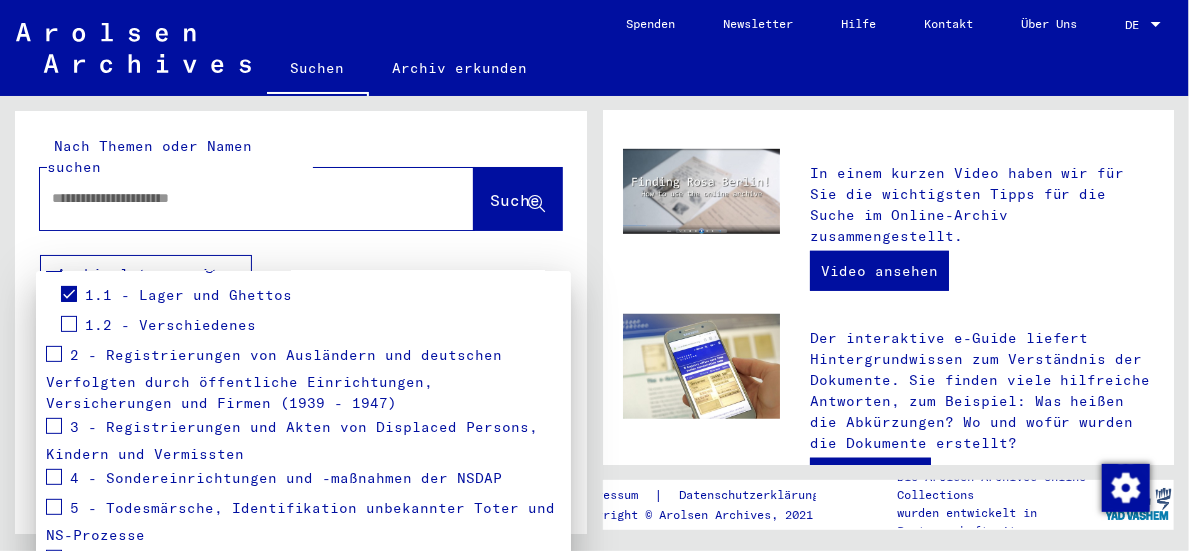 click at bounding box center (594, 275) 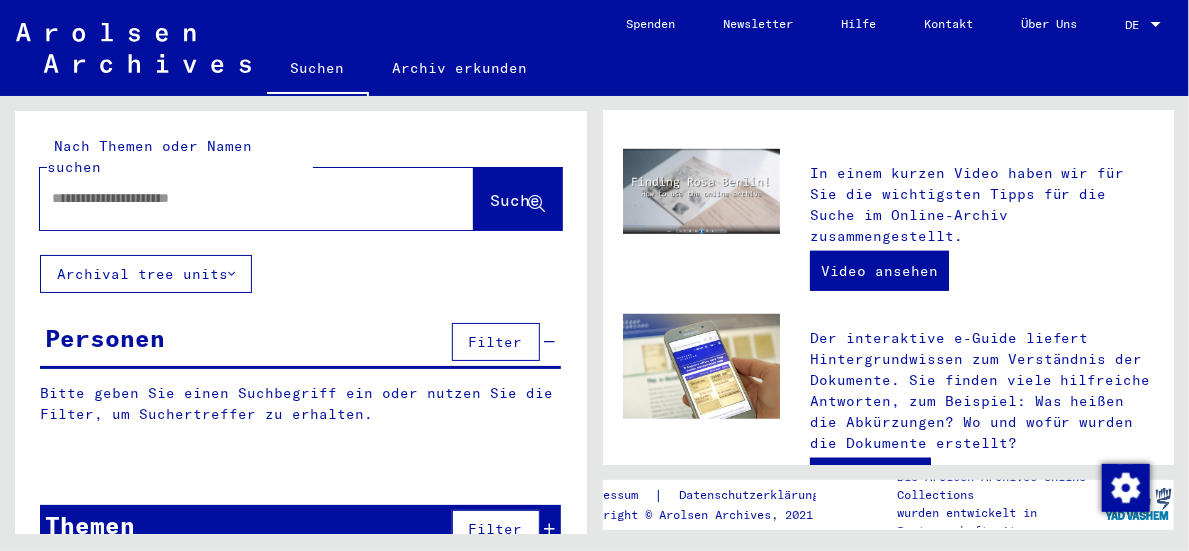 click at bounding box center [233, 198] 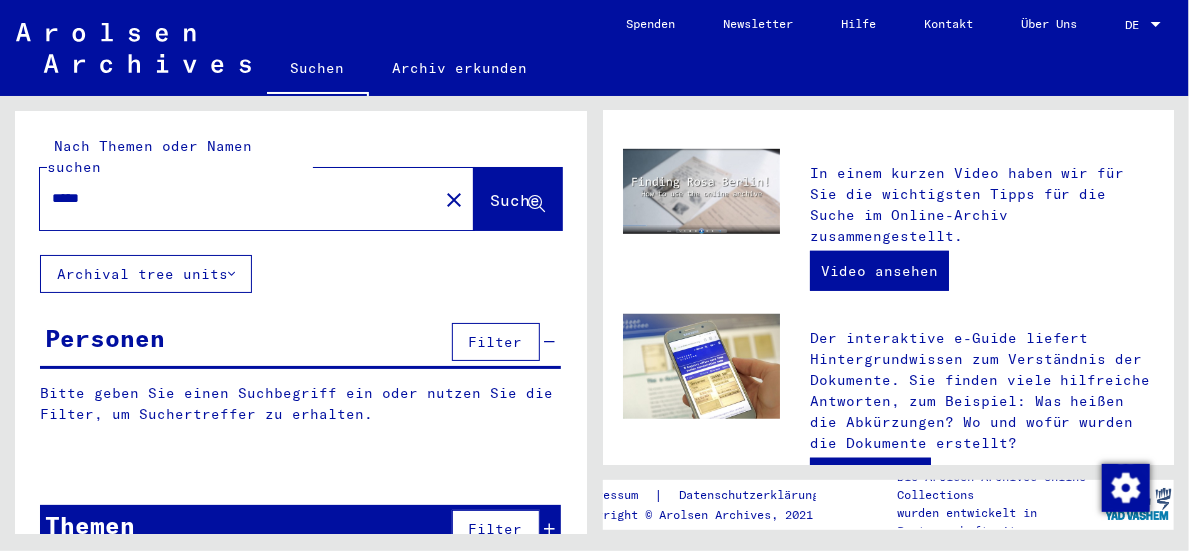 type on "*****" 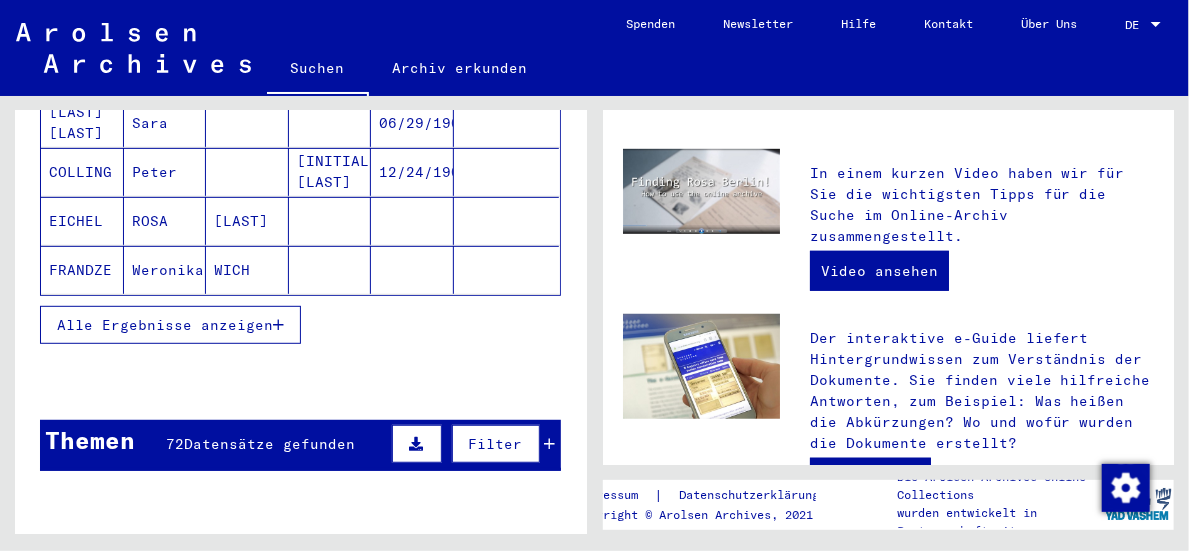 scroll, scrollTop: 500, scrollLeft: 0, axis: vertical 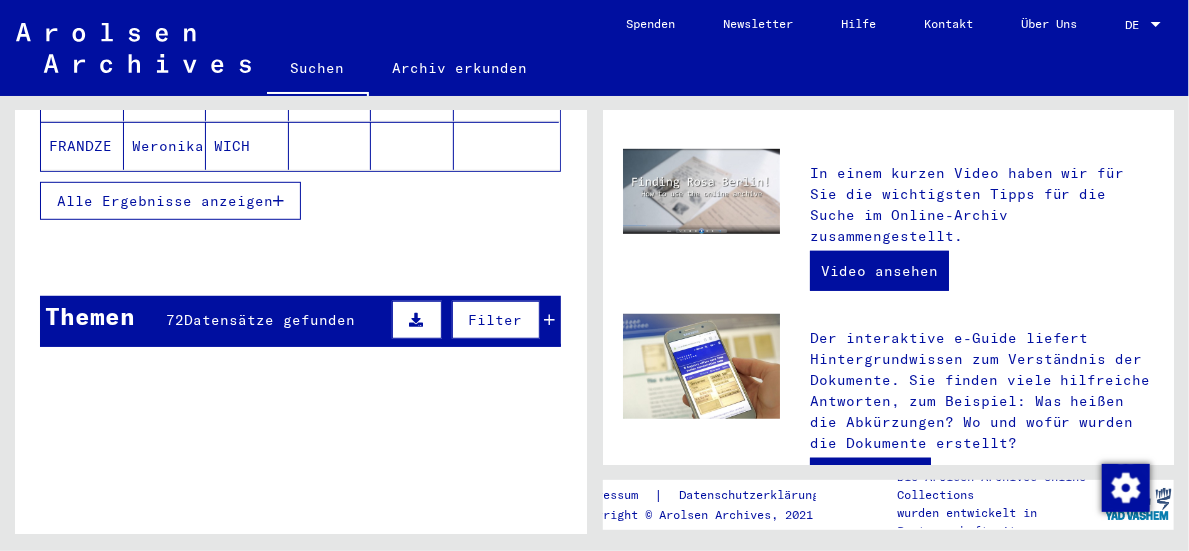 click on "Datensätze gefunden" at bounding box center [269, 320] 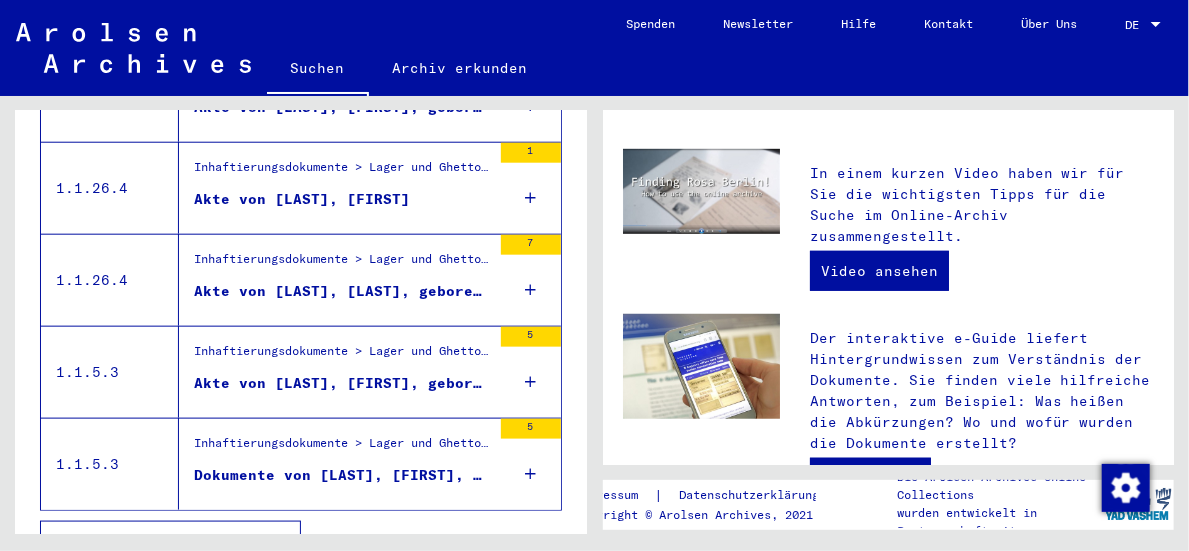 scroll, scrollTop: 836, scrollLeft: 0, axis: vertical 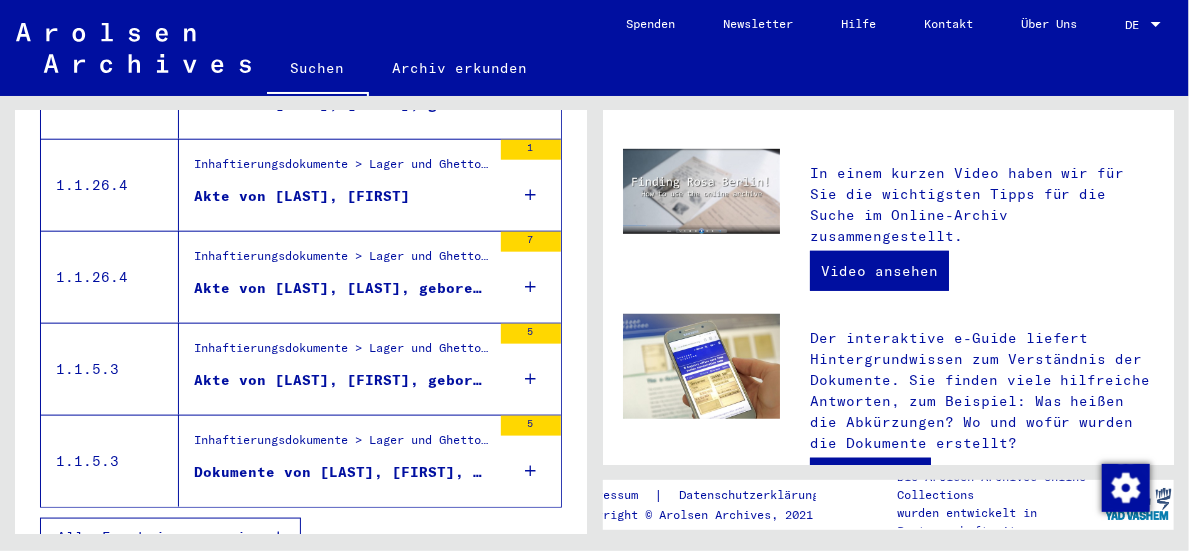 click on "Akte von [LAST], [FIRST], geboren am [DATE]" at bounding box center (342, 380) 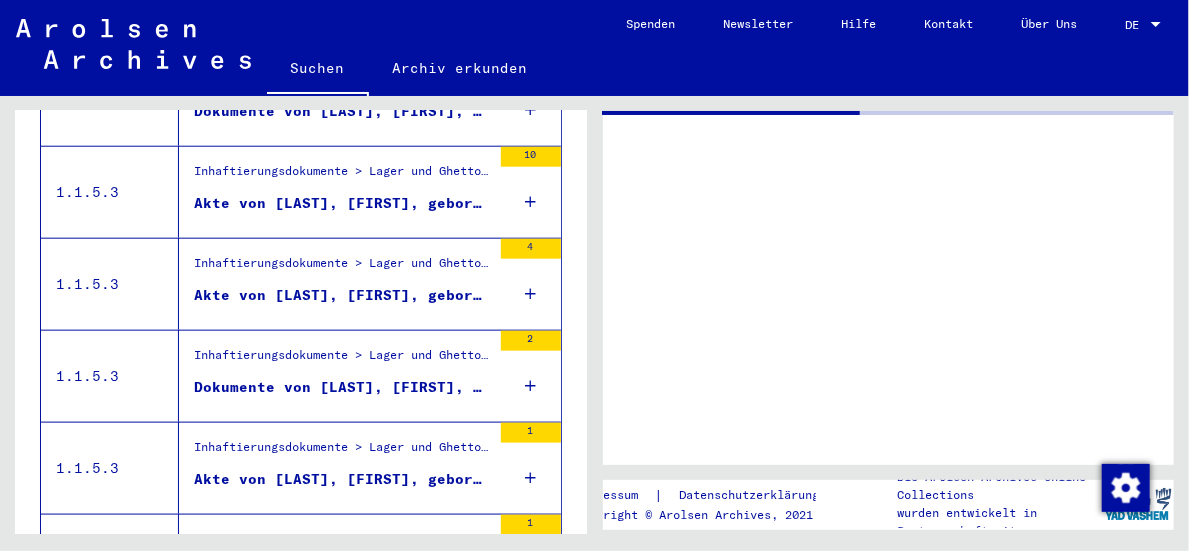 scroll, scrollTop: 0, scrollLeft: 0, axis: both 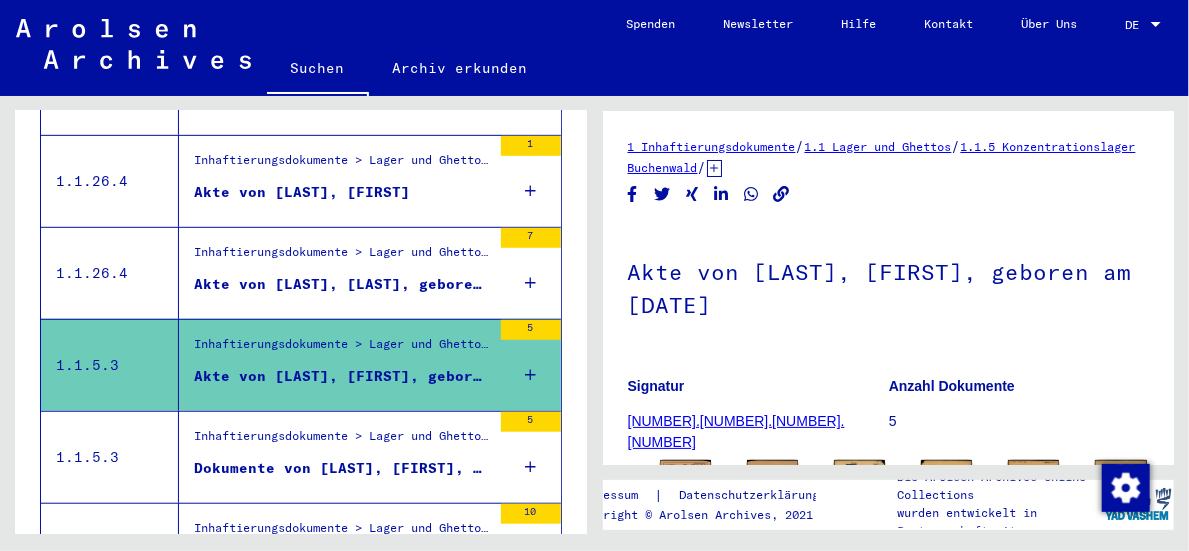 click on "Dokumente von [LAST], [FIRST], geboren am [DATE]" at bounding box center [342, 468] 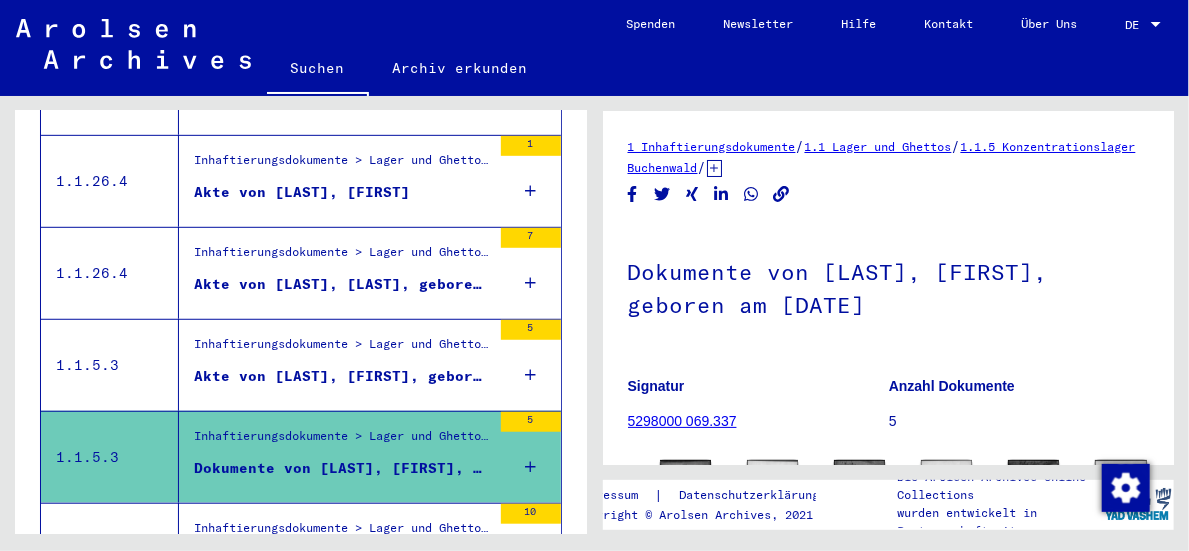 scroll, scrollTop: 0, scrollLeft: 0, axis: both 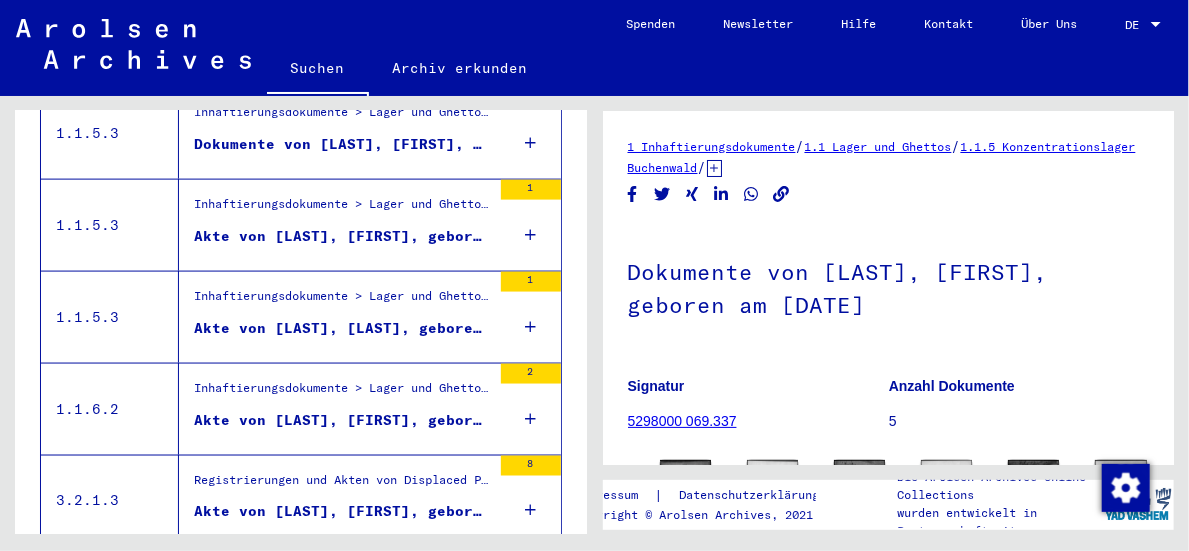 click on "Akte von [LAST], [LAST], geboren am [DATE]" at bounding box center [342, 328] 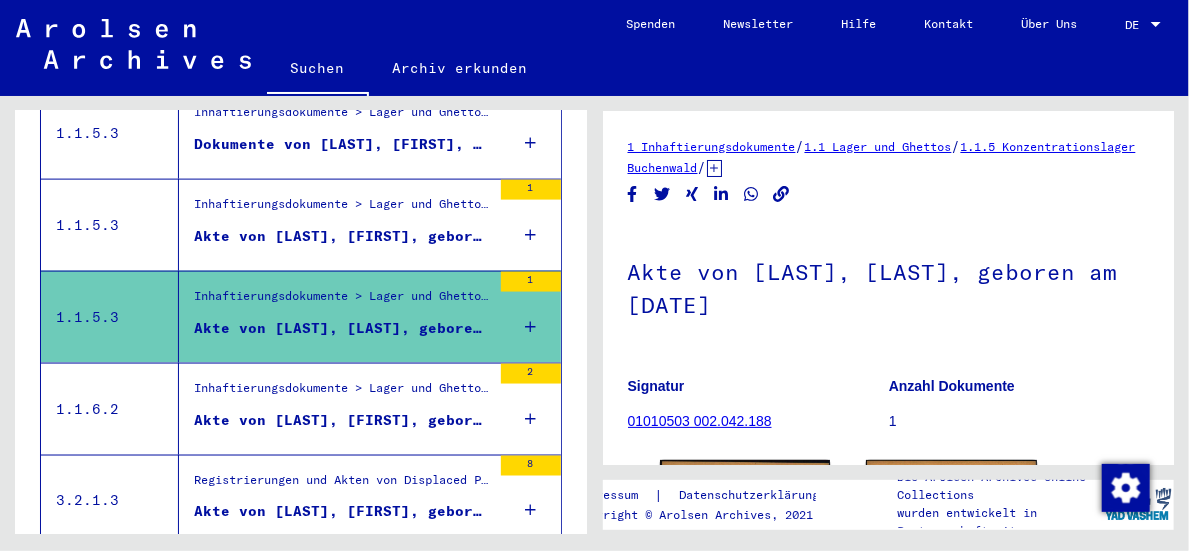 scroll, scrollTop: 0, scrollLeft: 0, axis: both 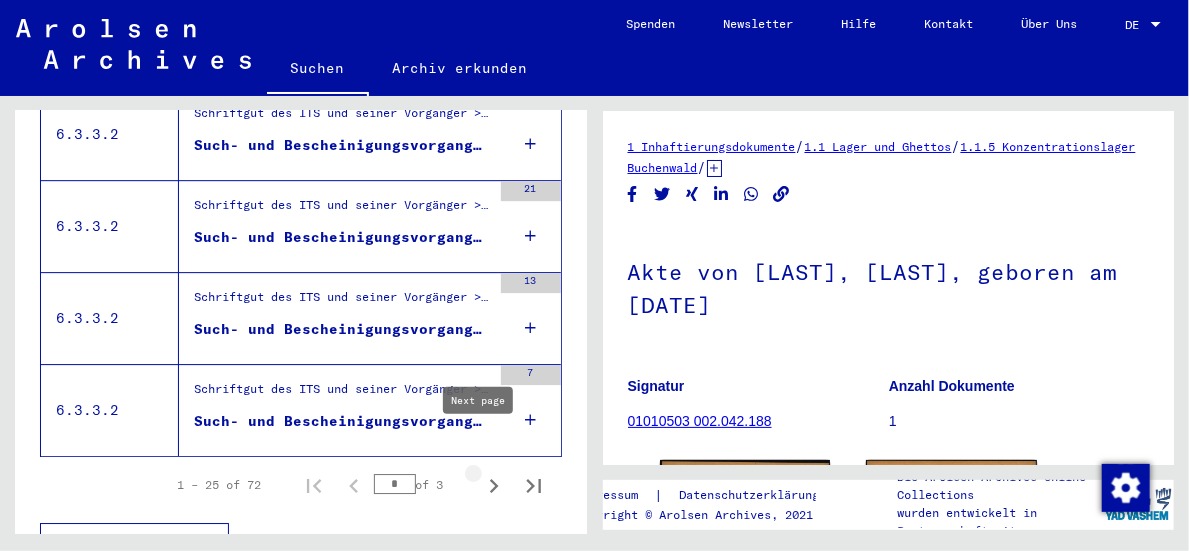 click 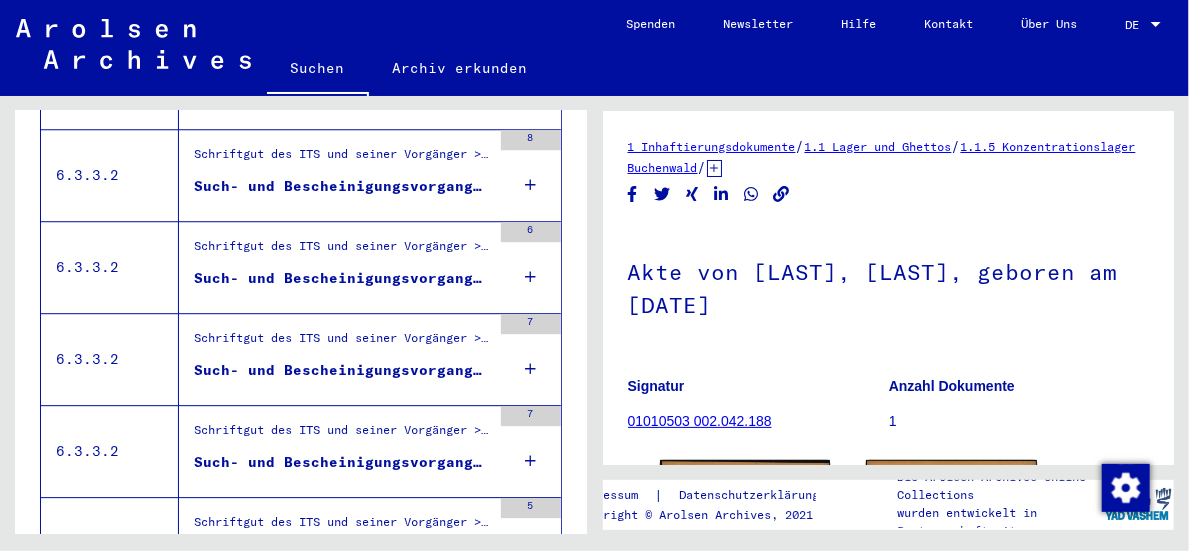 scroll, scrollTop: 2366, scrollLeft: 0, axis: vertical 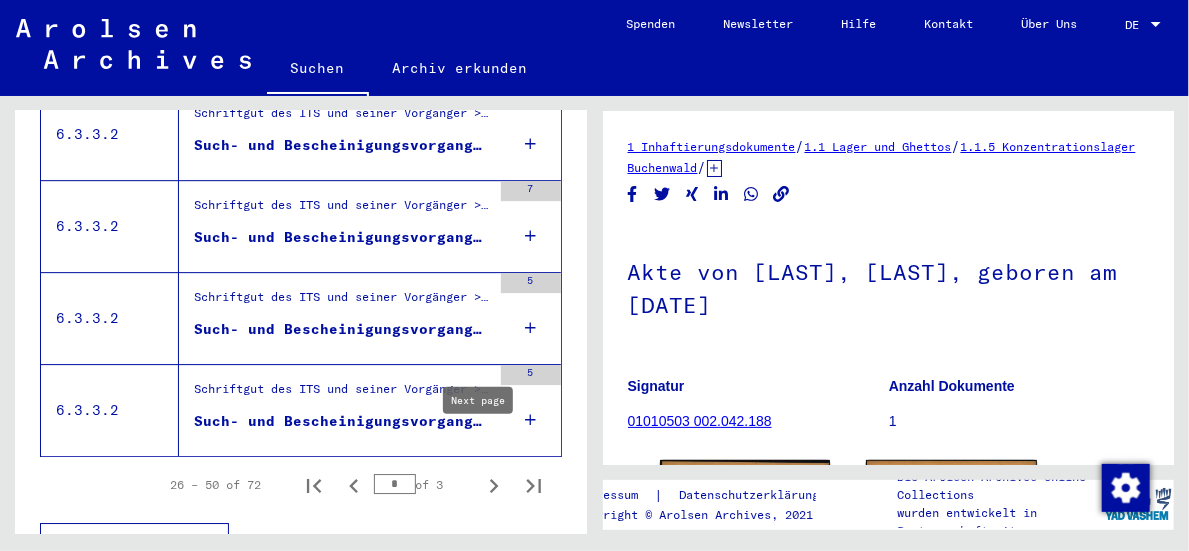 click 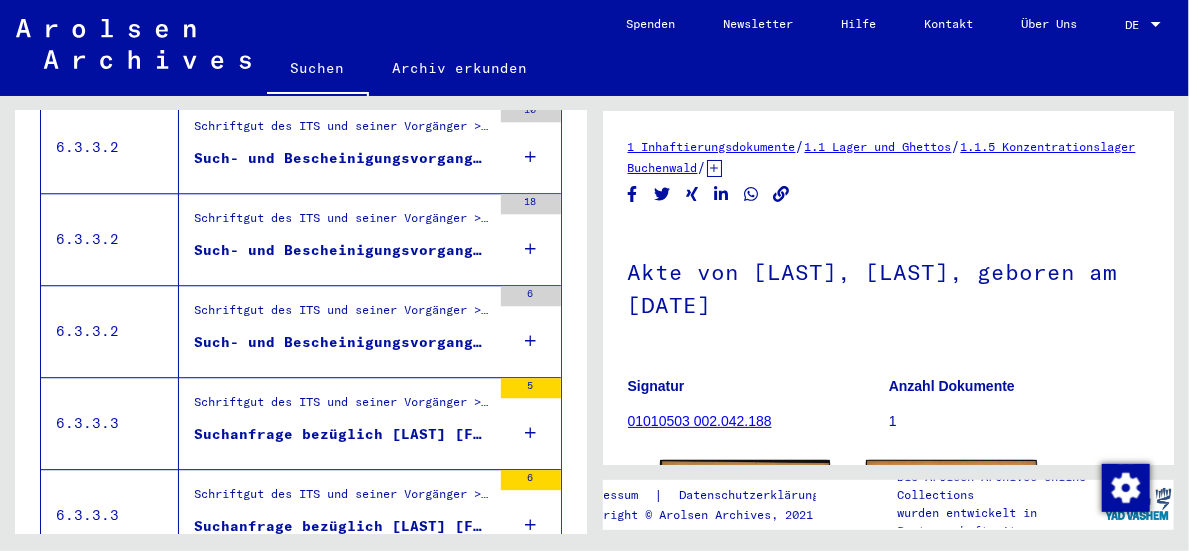 scroll, scrollTop: 2092, scrollLeft: 0, axis: vertical 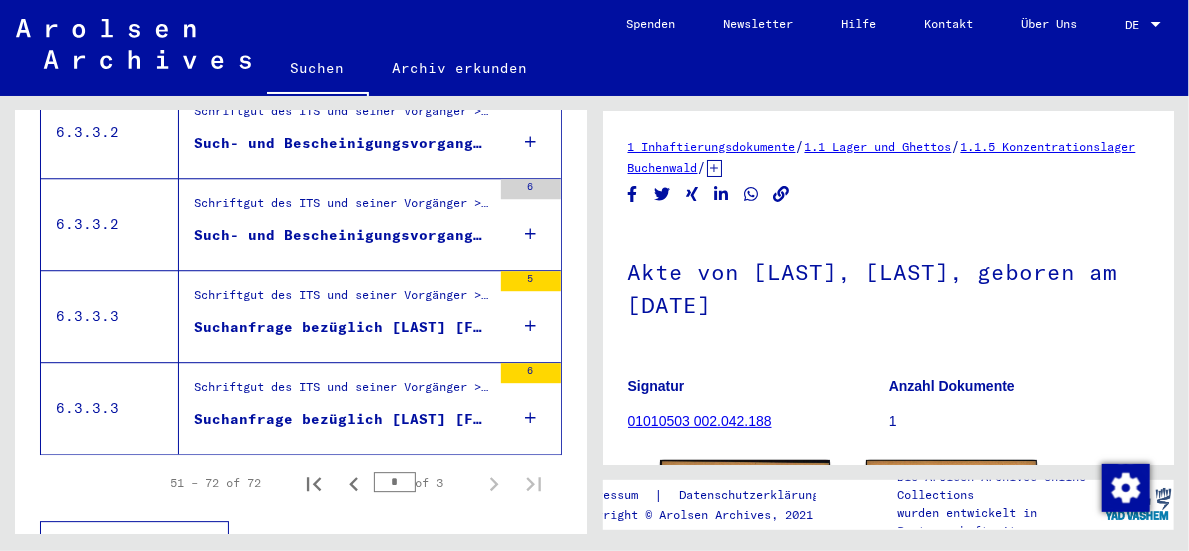 click on "Suchanfrage bezüglich [LAST] [FIRST]" at bounding box center (342, 327) 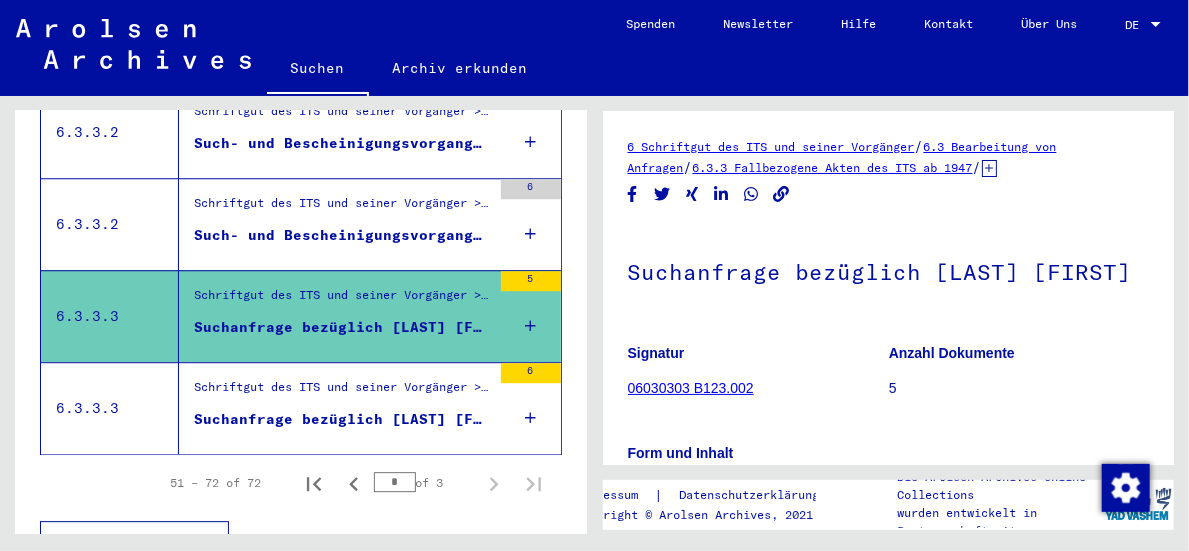 scroll, scrollTop: 0, scrollLeft: 0, axis: both 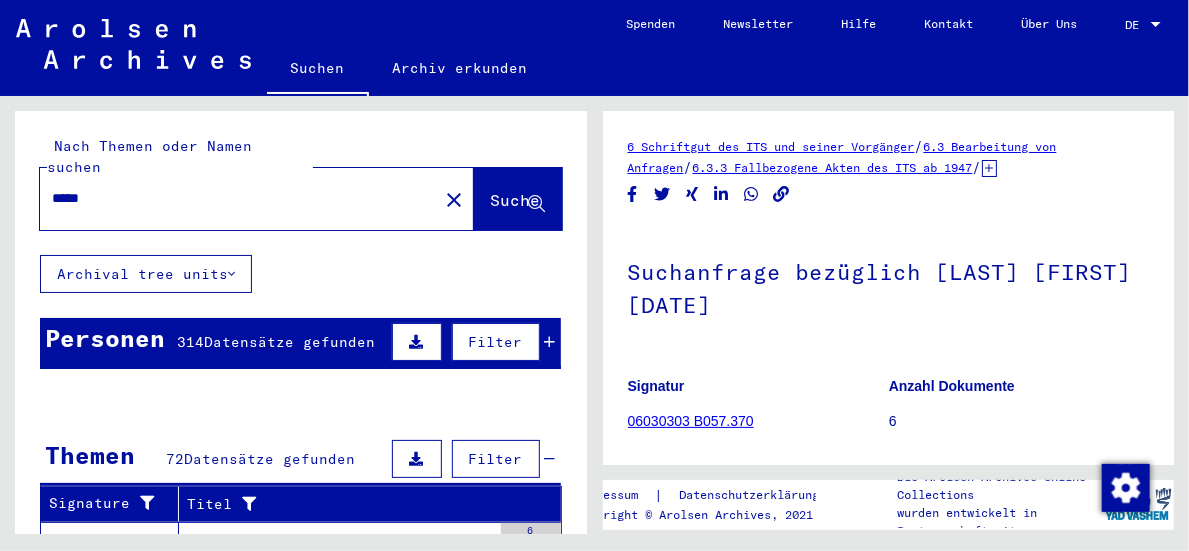 click on "*****" at bounding box center [239, 198] 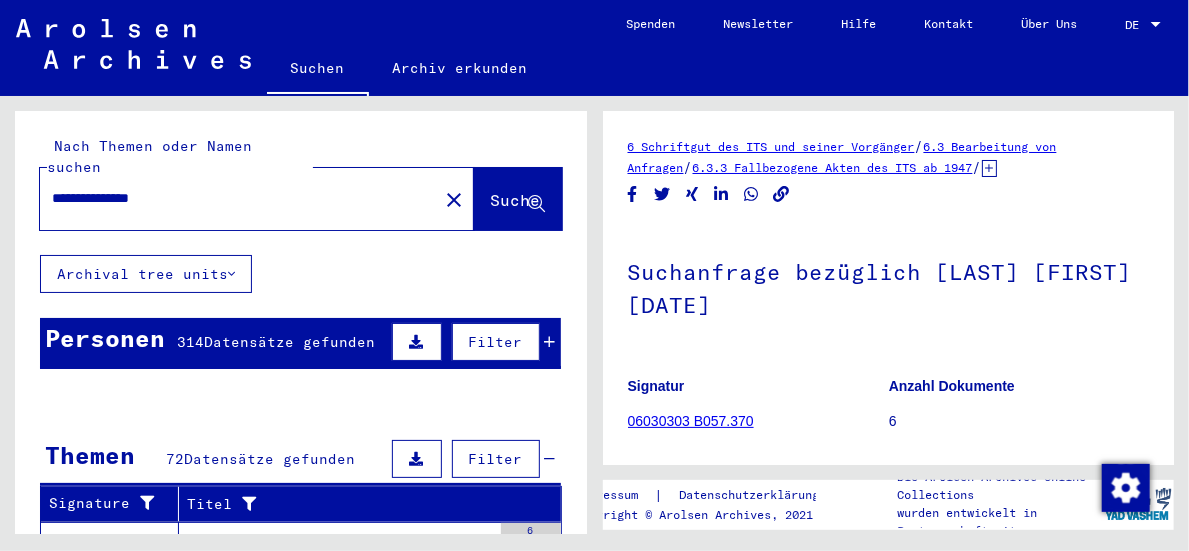 type on "**********" 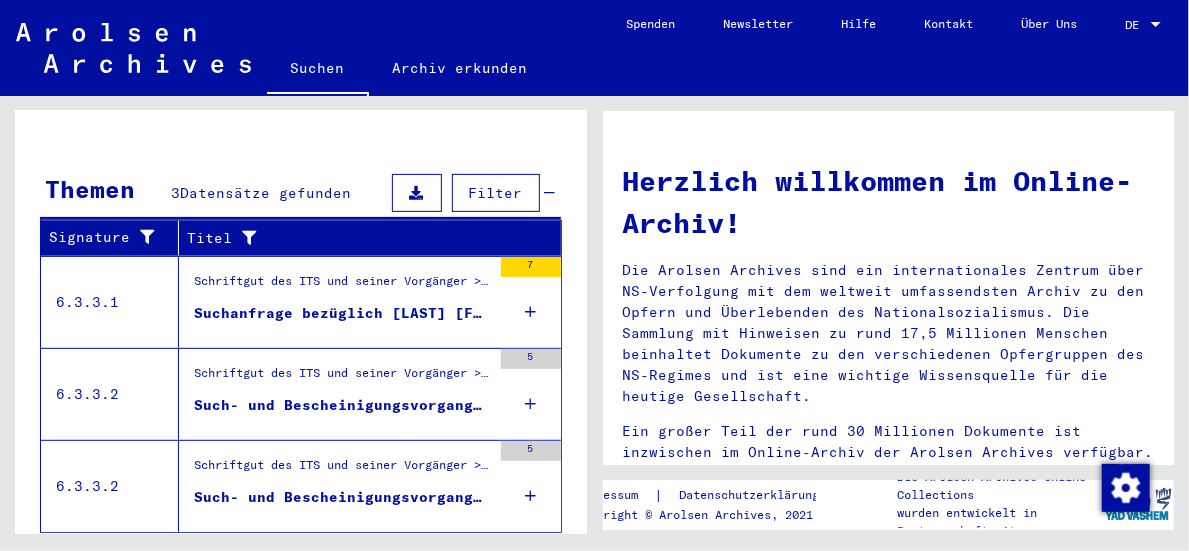 scroll, scrollTop: 295, scrollLeft: 0, axis: vertical 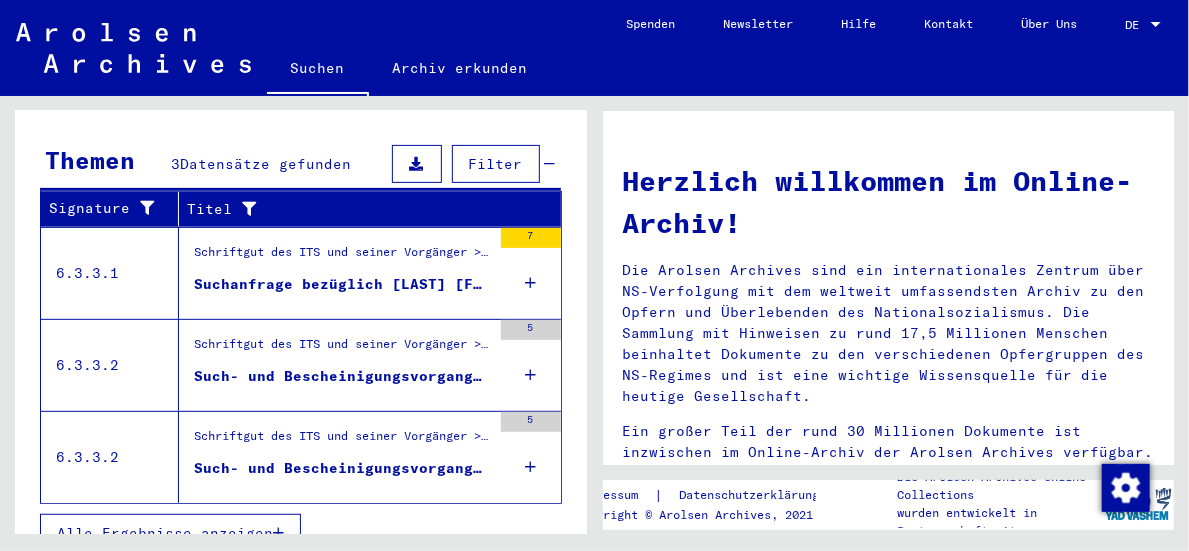 click on "Such- und Bescheinigungsvorgang Nr. [NUMBER] für [LAST], [LAST] geboren [DATE]" at bounding box center [342, 376] 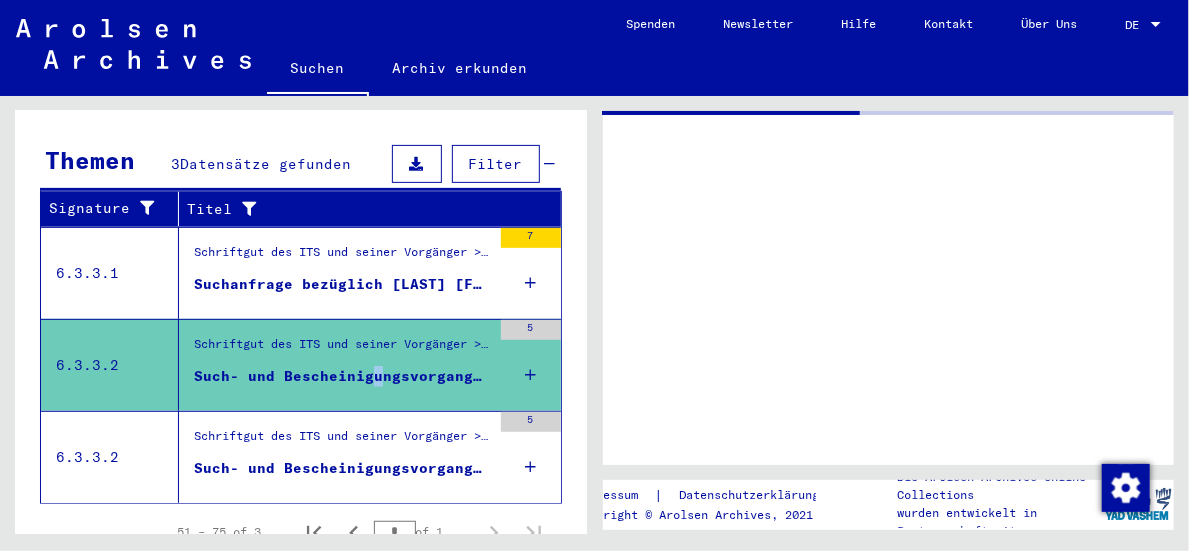 scroll, scrollTop: 296, scrollLeft: 0, axis: vertical 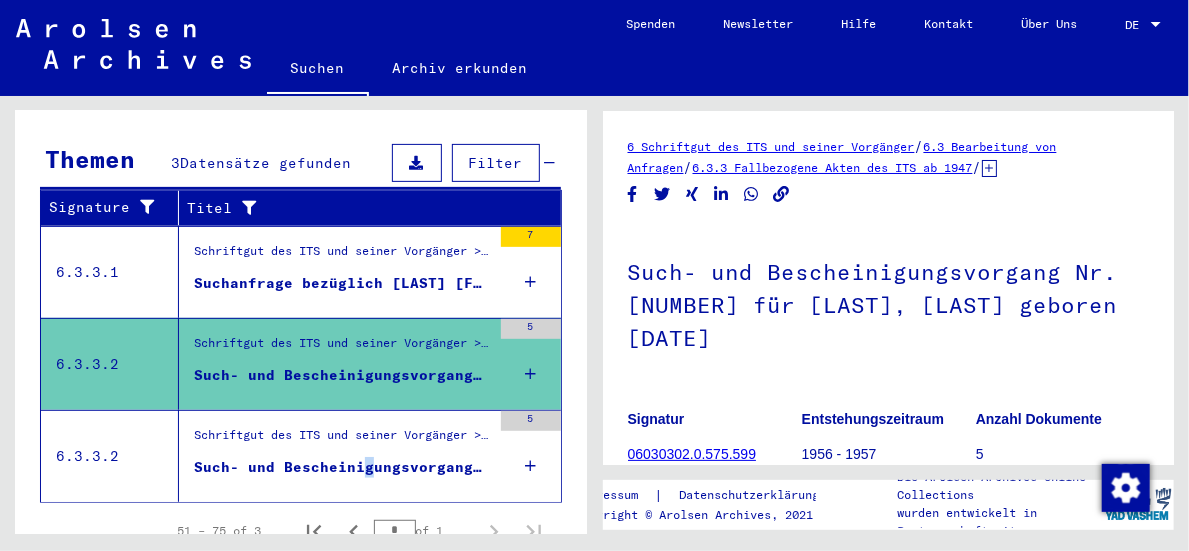 drag, startPoint x: 369, startPoint y: 350, endPoint x: 361, endPoint y: 435, distance: 85.37564 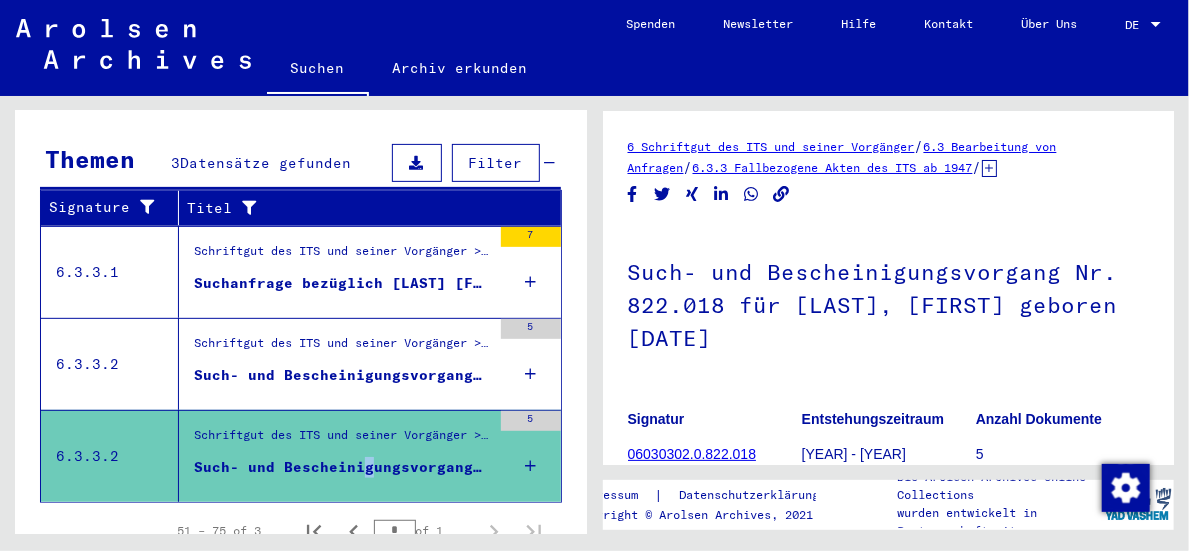 scroll, scrollTop: 0, scrollLeft: 0, axis: both 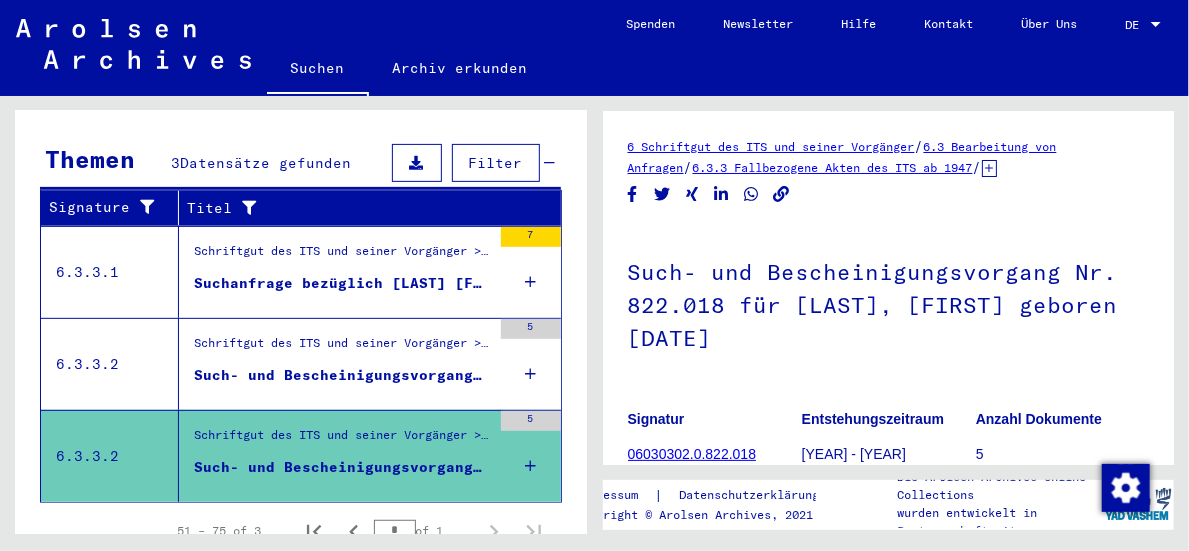 click on "Such- und Bescheinigungsvorgang Nr. 822.018 für [LAST], [FIRST] geboren [DATE]" 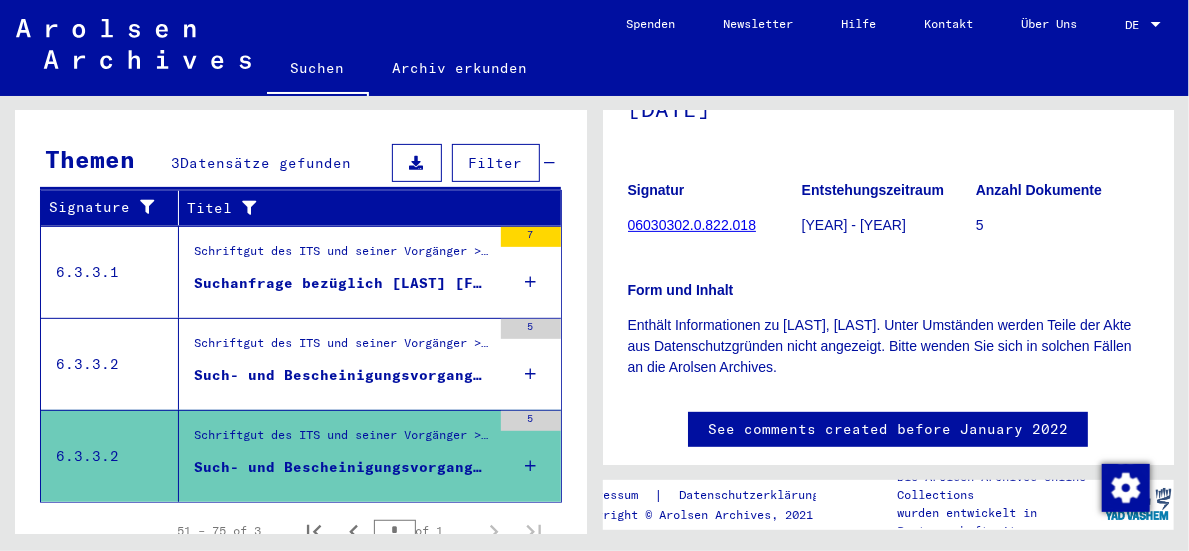 scroll, scrollTop: 200, scrollLeft: 0, axis: vertical 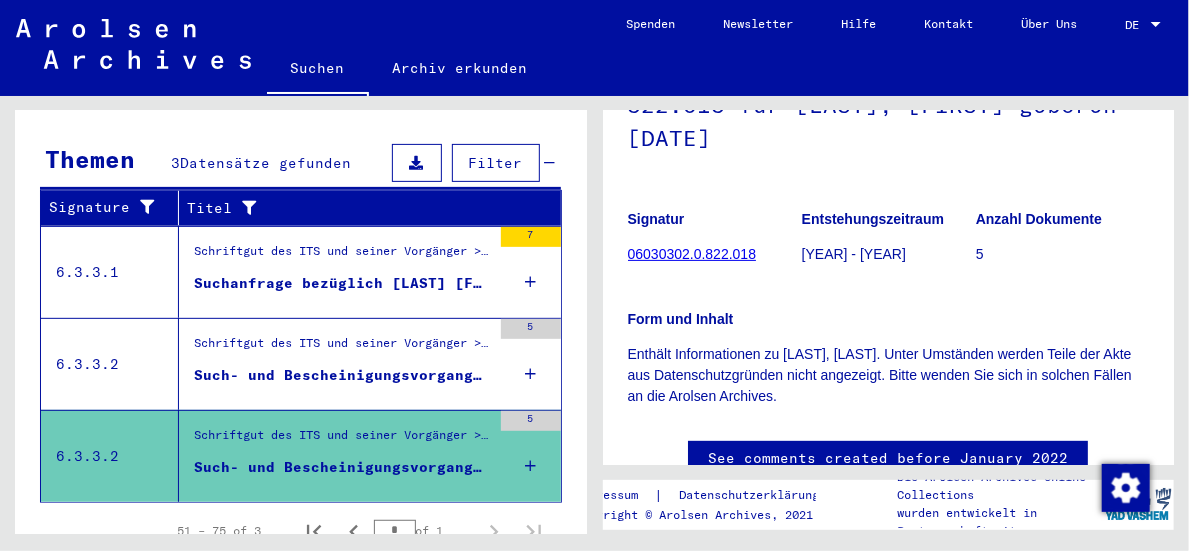 click on "06030302.0.822.018" 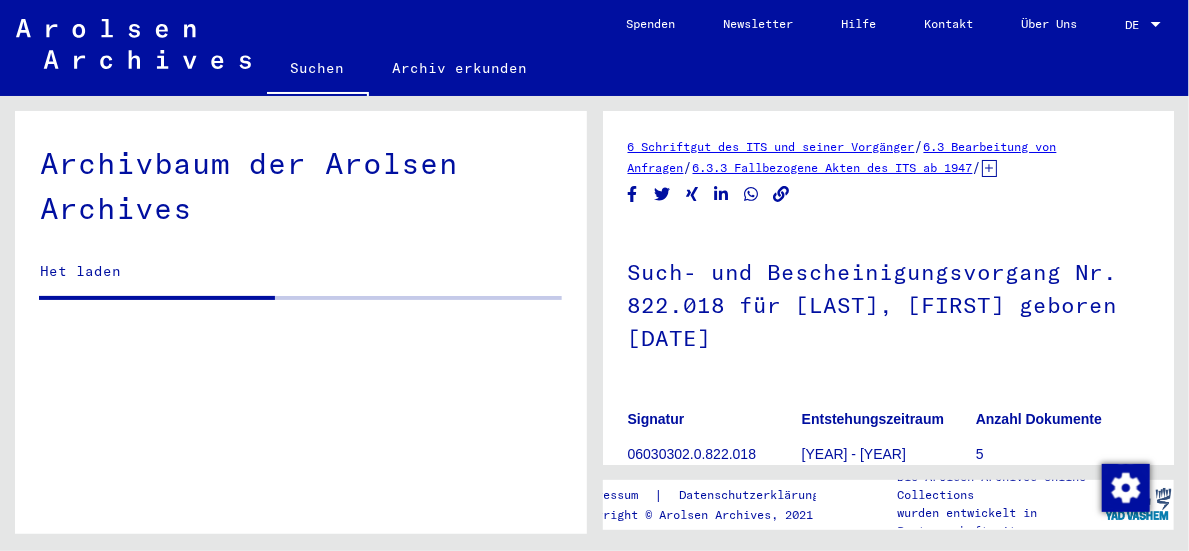 scroll, scrollTop: 0, scrollLeft: 0, axis: both 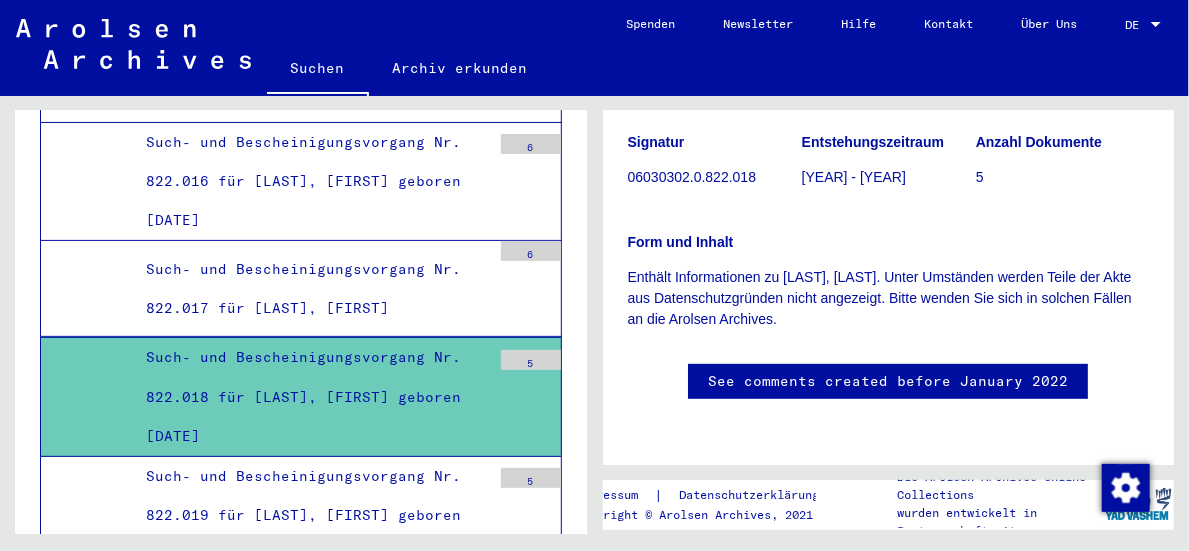 click on "Such- und Bescheinigungsvorgang Nr. 822.018 für [LAST], [FIRST] geboren [DATE]" at bounding box center (311, 397) 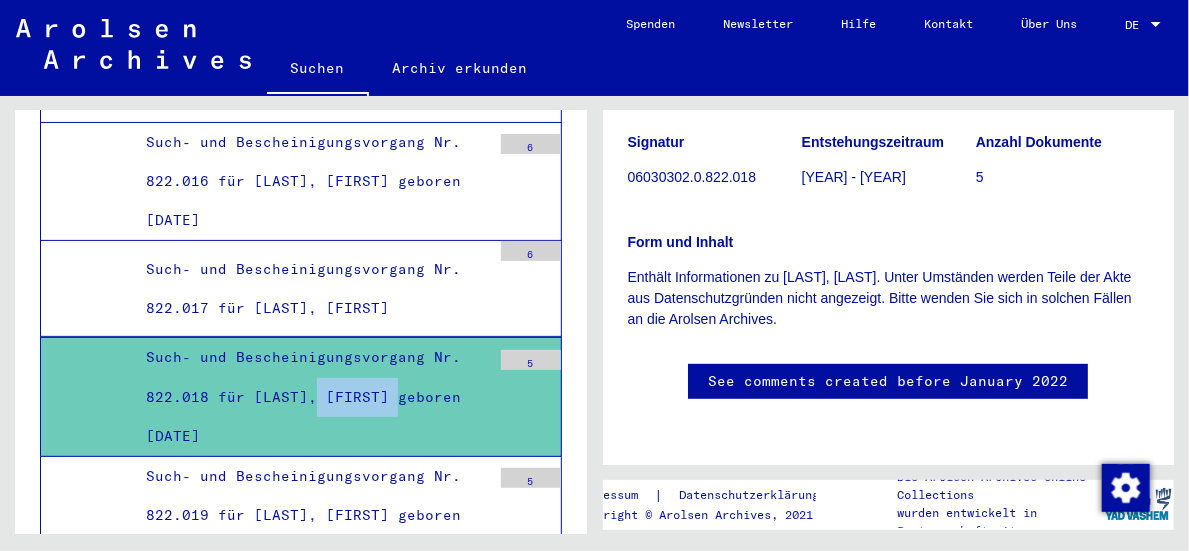 click on "Such- und Bescheinigungsvorgang Nr. 822.018 für [LAST], [FIRST] geboren [DATE]" at bounding box center (311, 397) 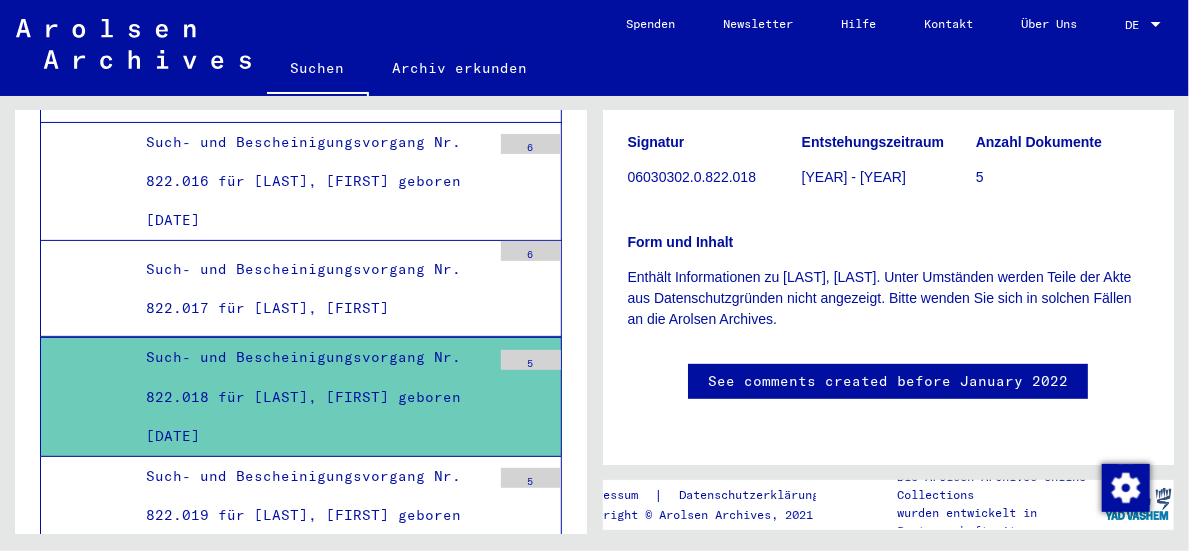 drag, startPoint x: 349, startPoint y: 319, endPoint x: 286, endPoint y: 293, distance: 68.154236 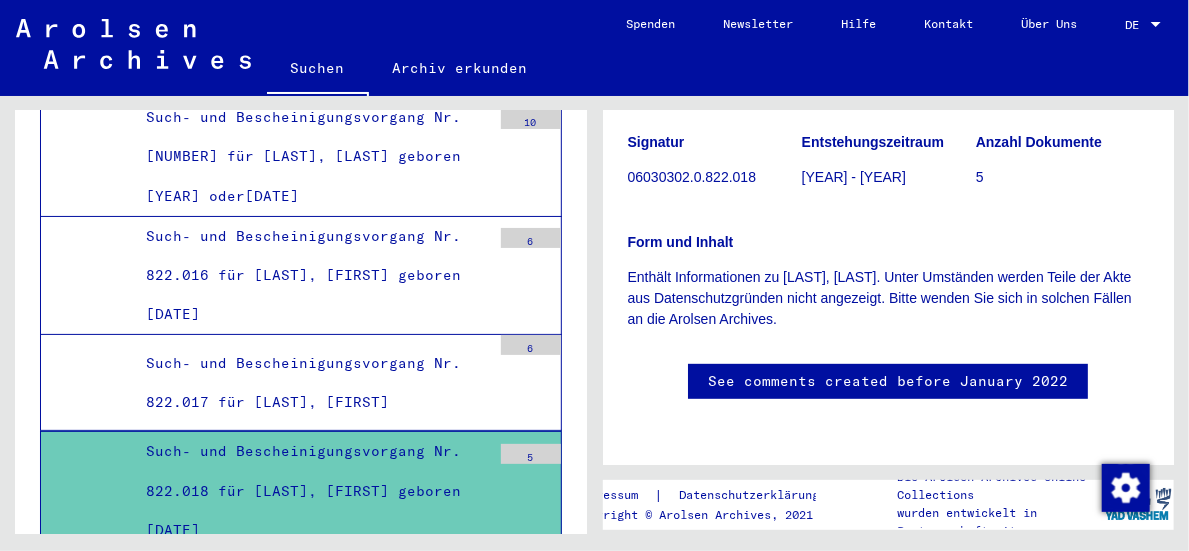scroll, scrollTop: 20484, scrollLeft: 0, axis: vertical 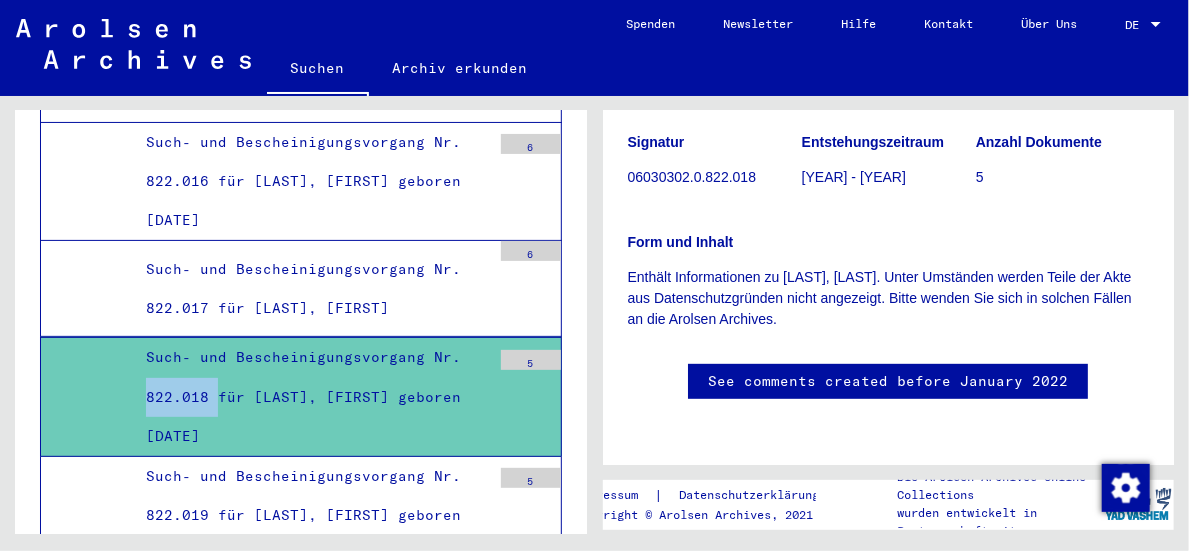 drag, startPoint x: 212, startPoint y: 329, endPoint x: 128, endPoint y: 324, distance: 84.14868 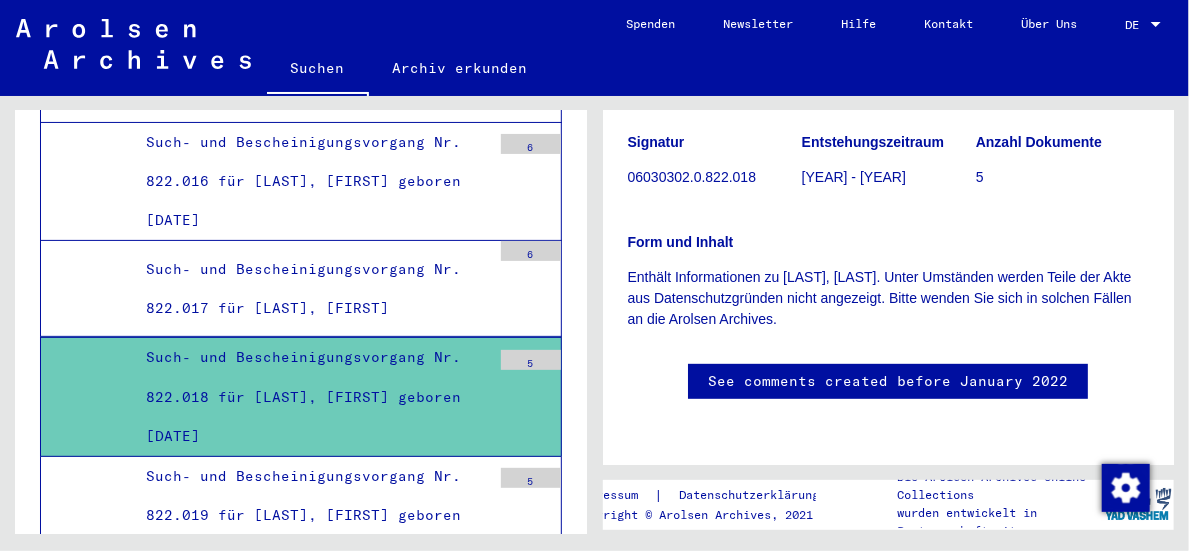 drag, startPoint x: 128, startPoint y: 324, endPoint x: 305, endPoint y: 364, distance: 181.4635 